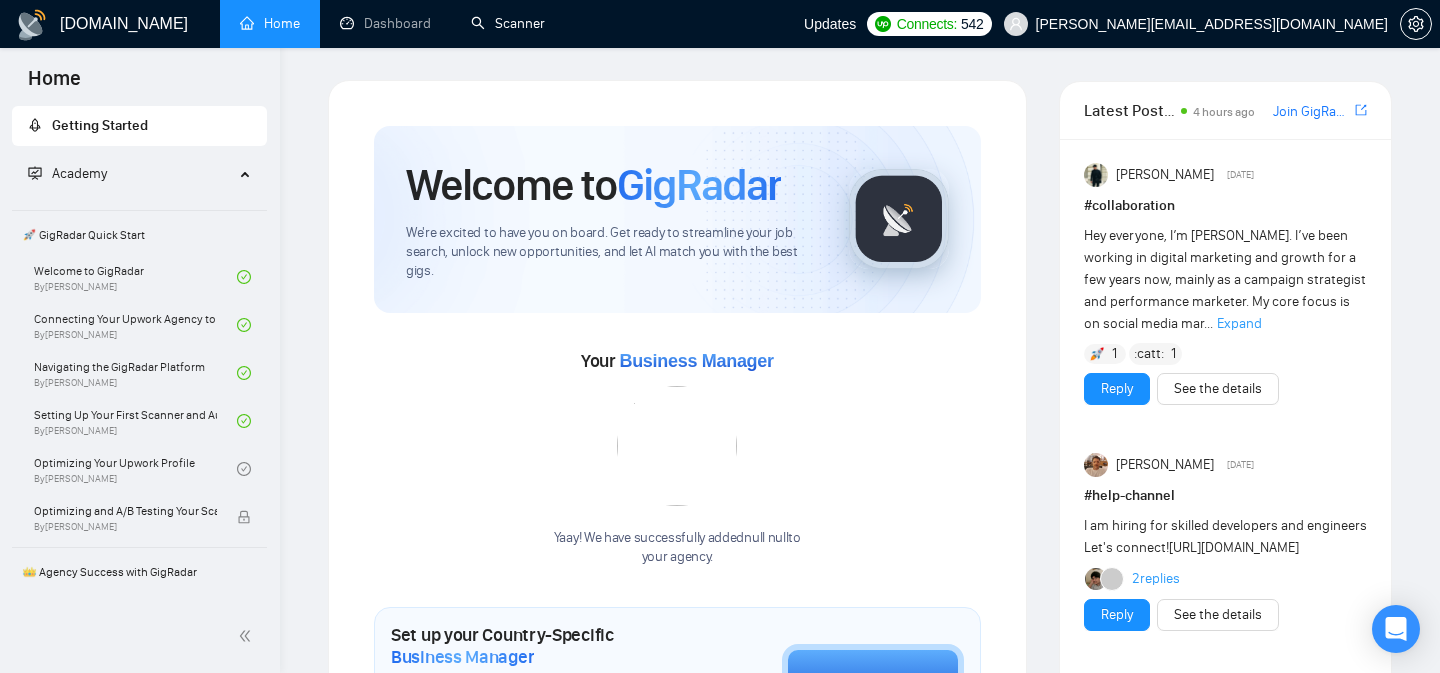 scroll, scrollTop: 0, scrollLeft: 0, axis: both 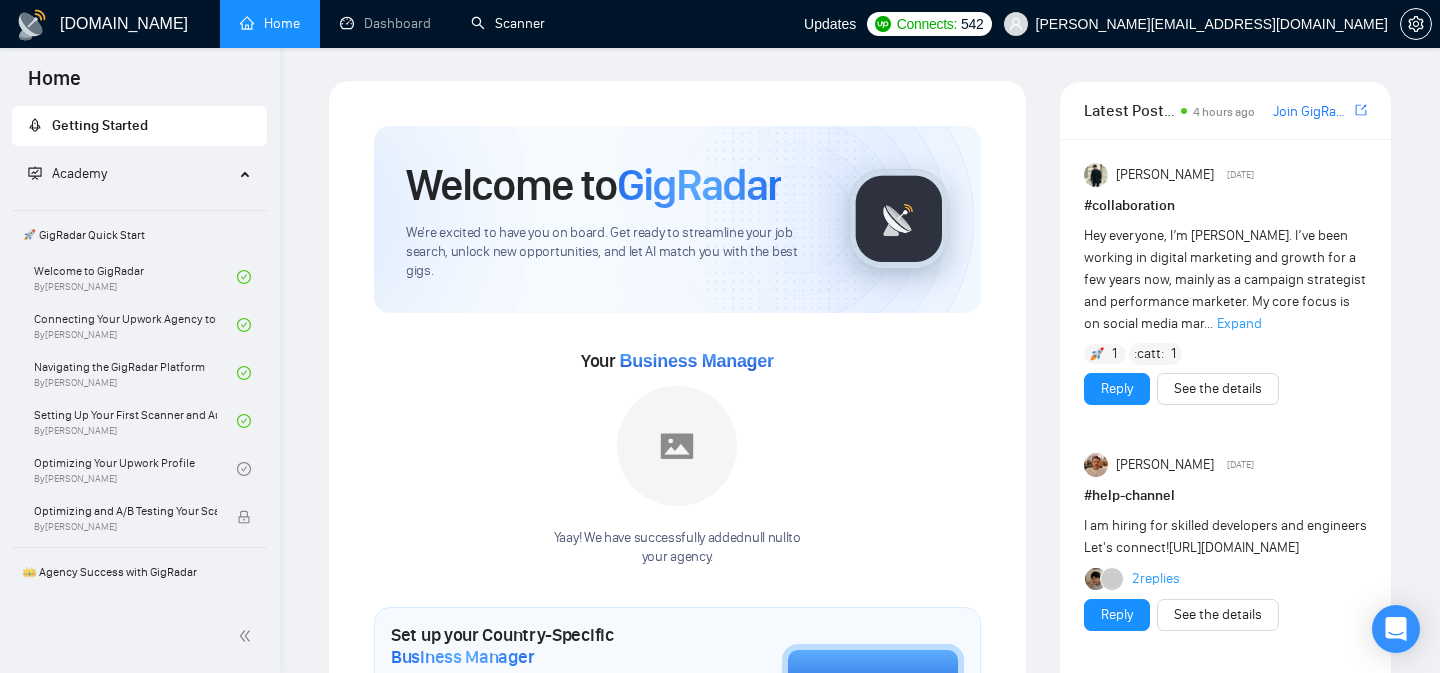 click on "Scanner" at bounding box center [508, 23] 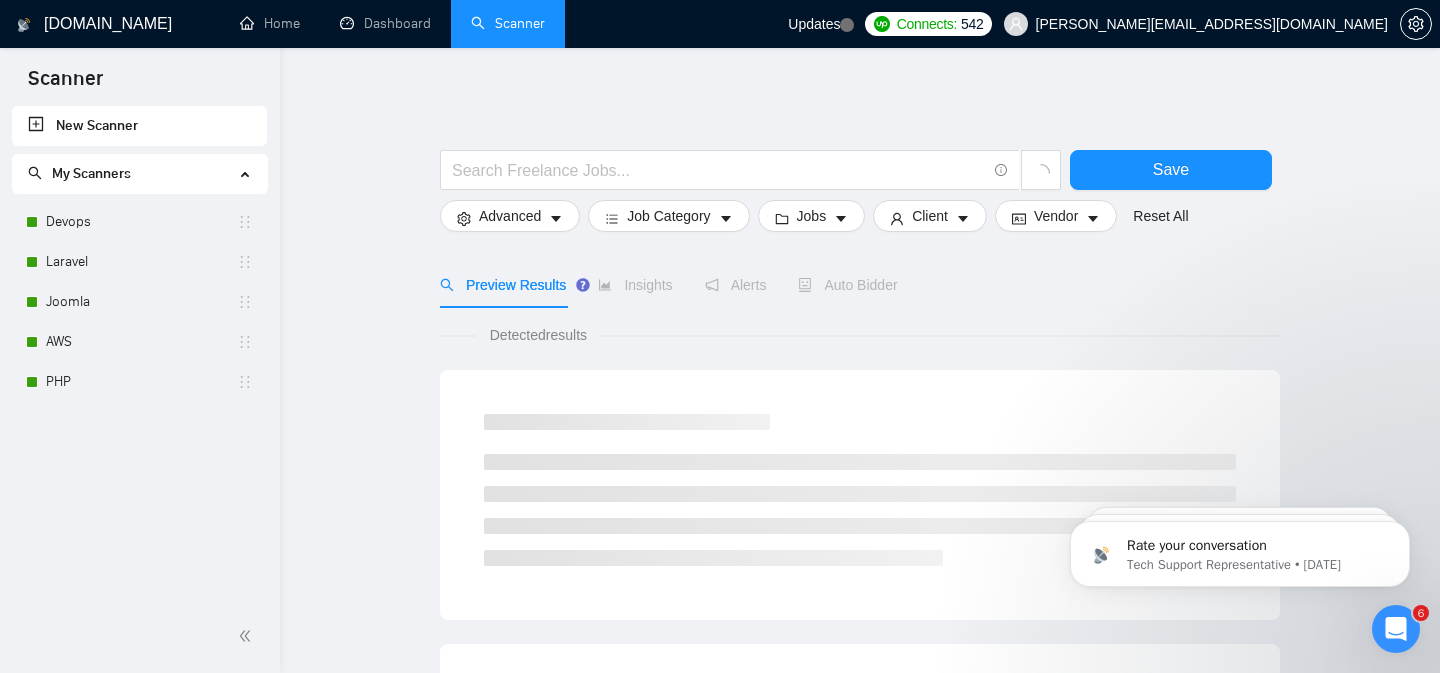 scroll, scrollTop: 0, scrollLeft: 0, axis: both 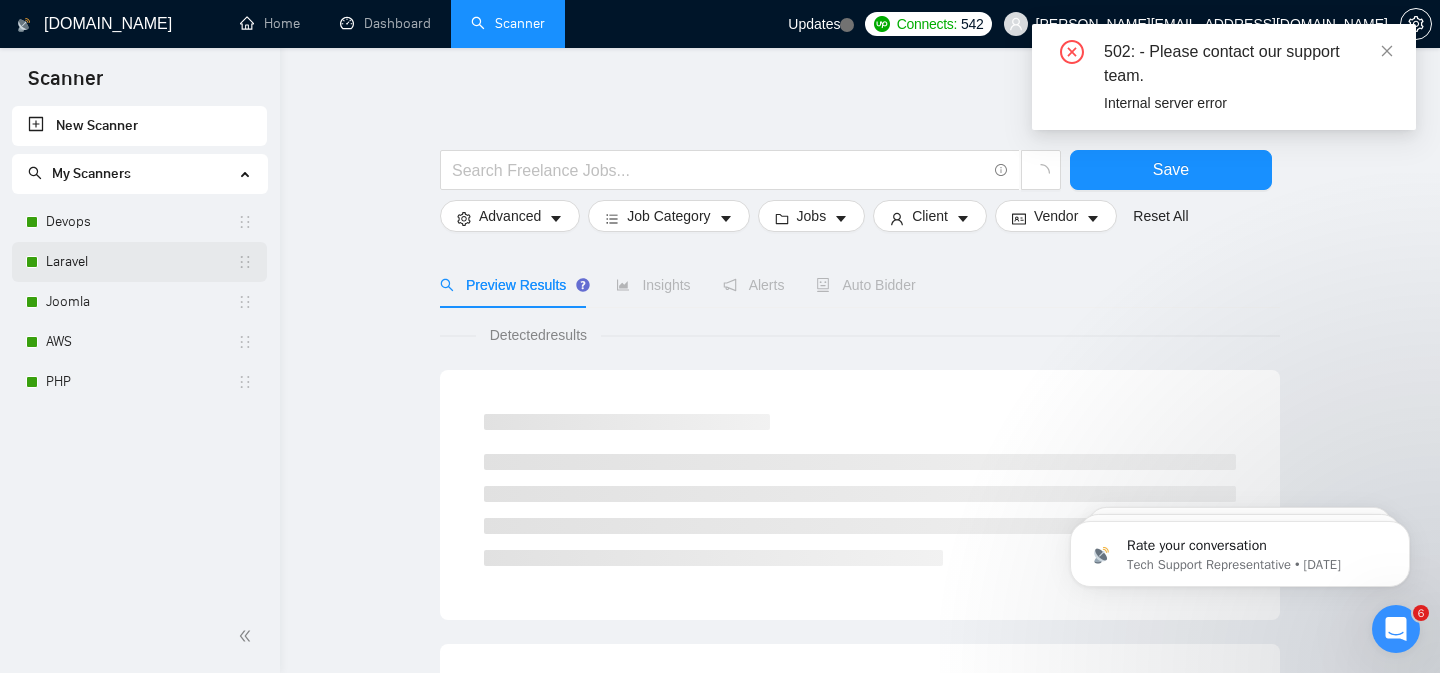 click on "Laravel" at bounding box center [141, 262] 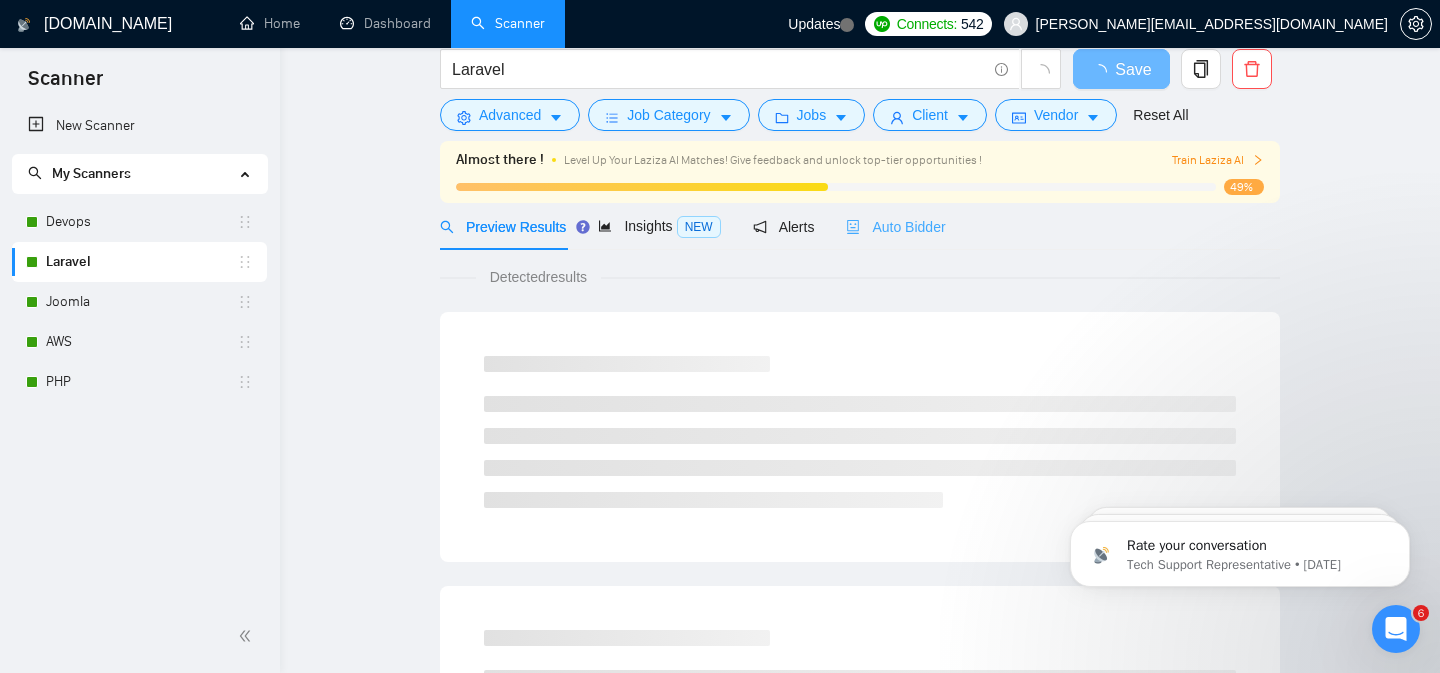 scroll, scrollTop: 0, scrollLeft: 0, axis: both 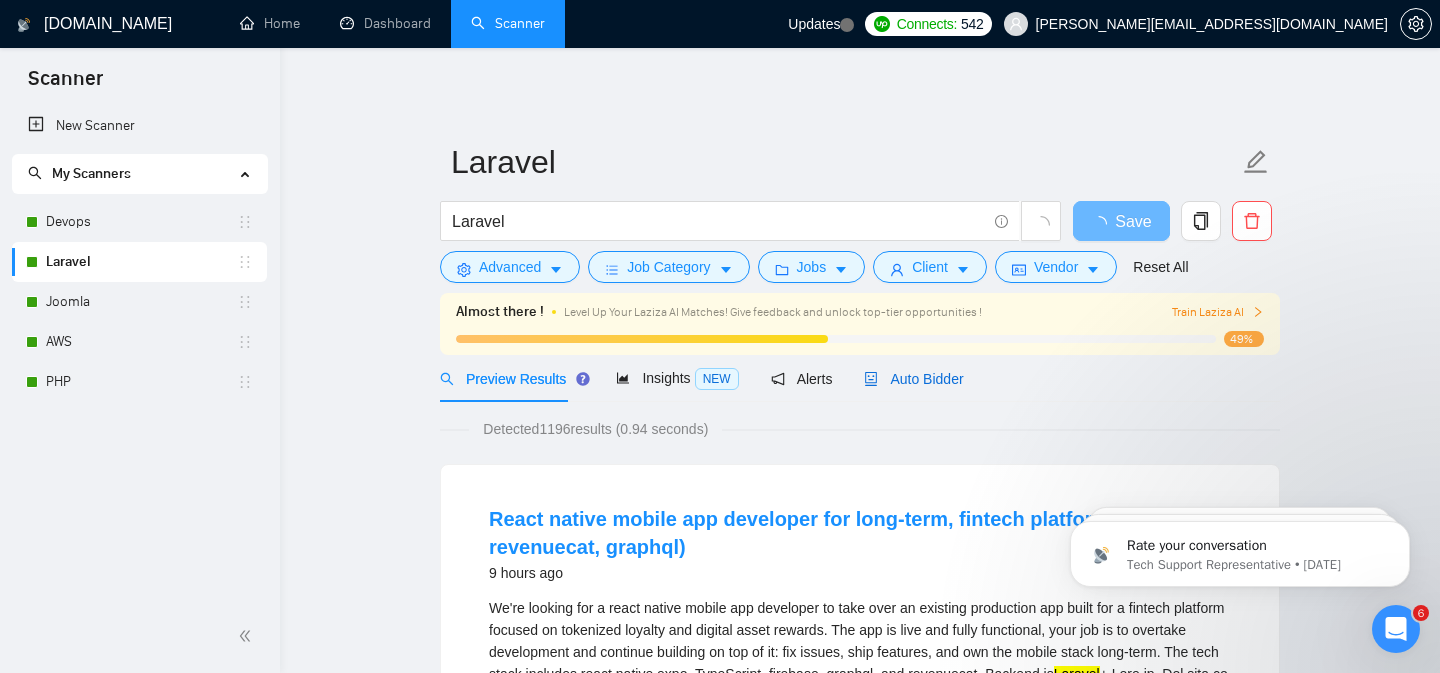 click on "Auto Bidder" at bounding box center [913, 379] 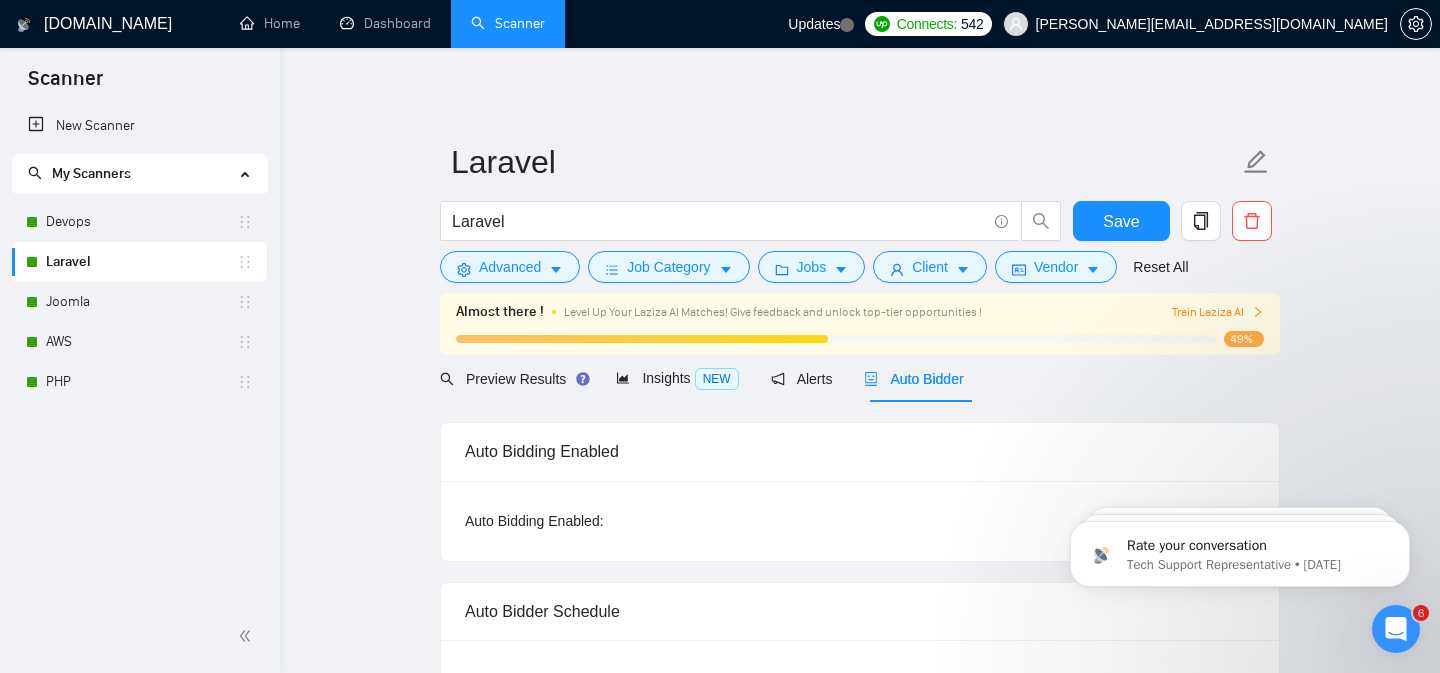 click on "Team & Freelancer" at bounding box center [860, 1305] 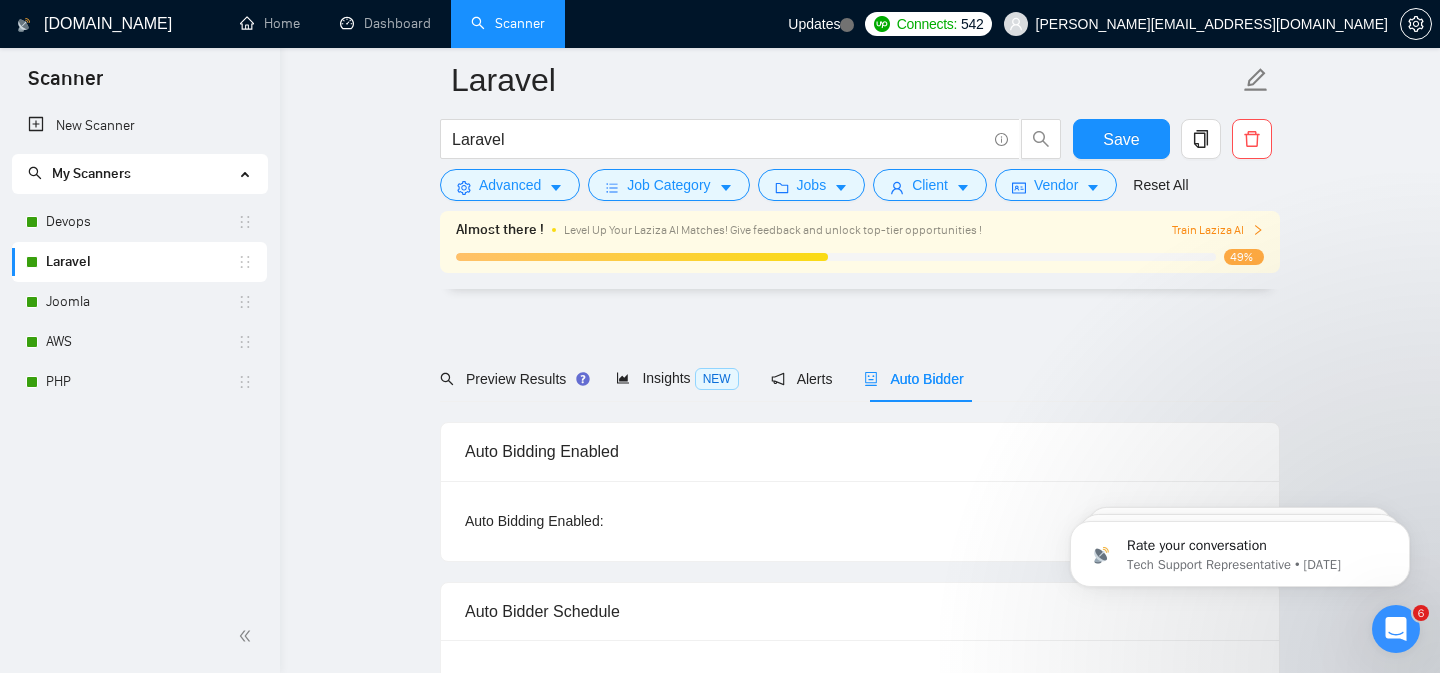 scroll, scrollTop: 1074, scrollLeft: 0, axis: vertical 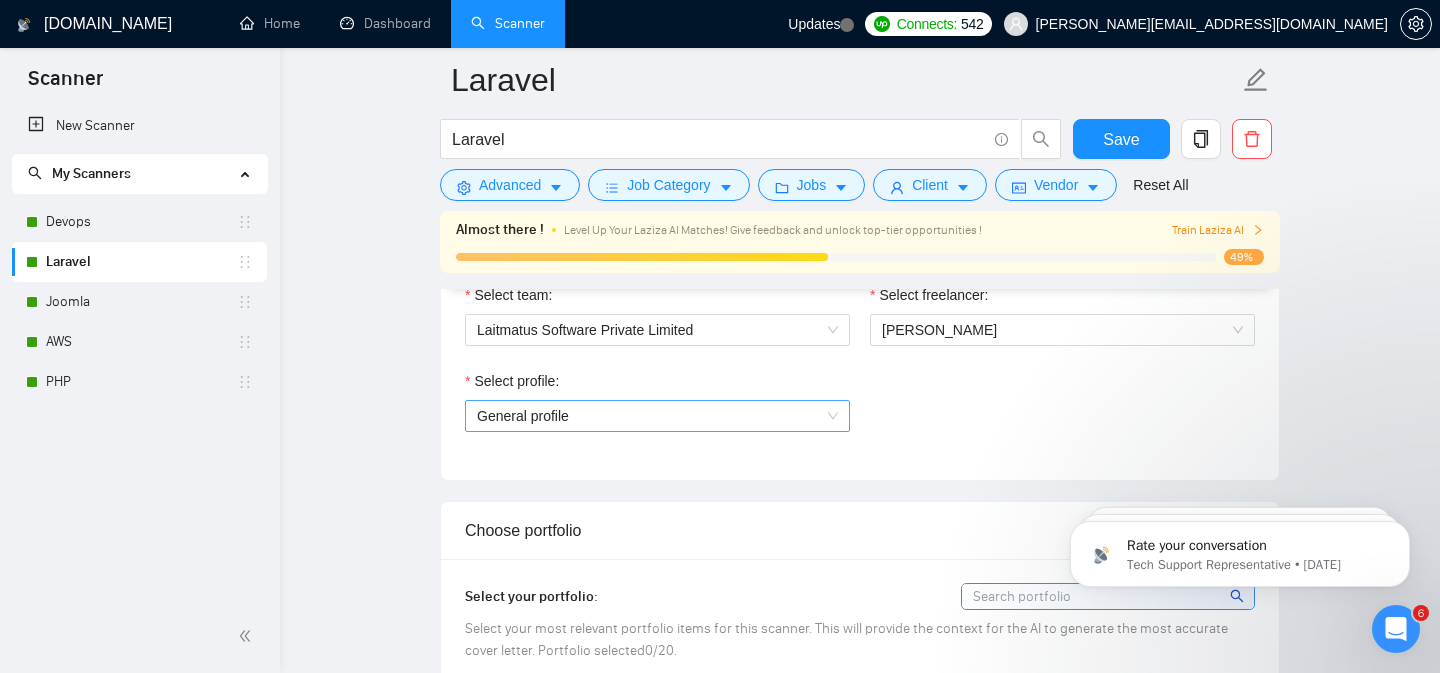checkbox on "true" 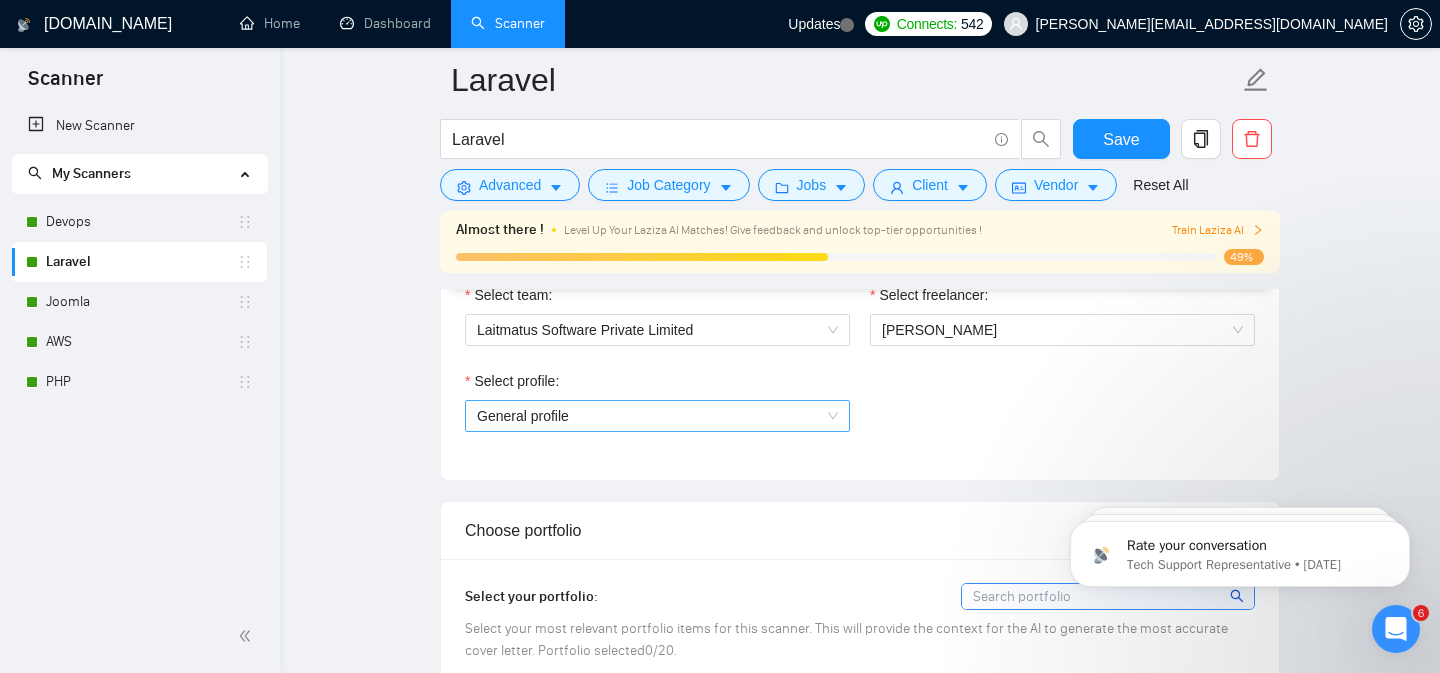 checkbox on "true" 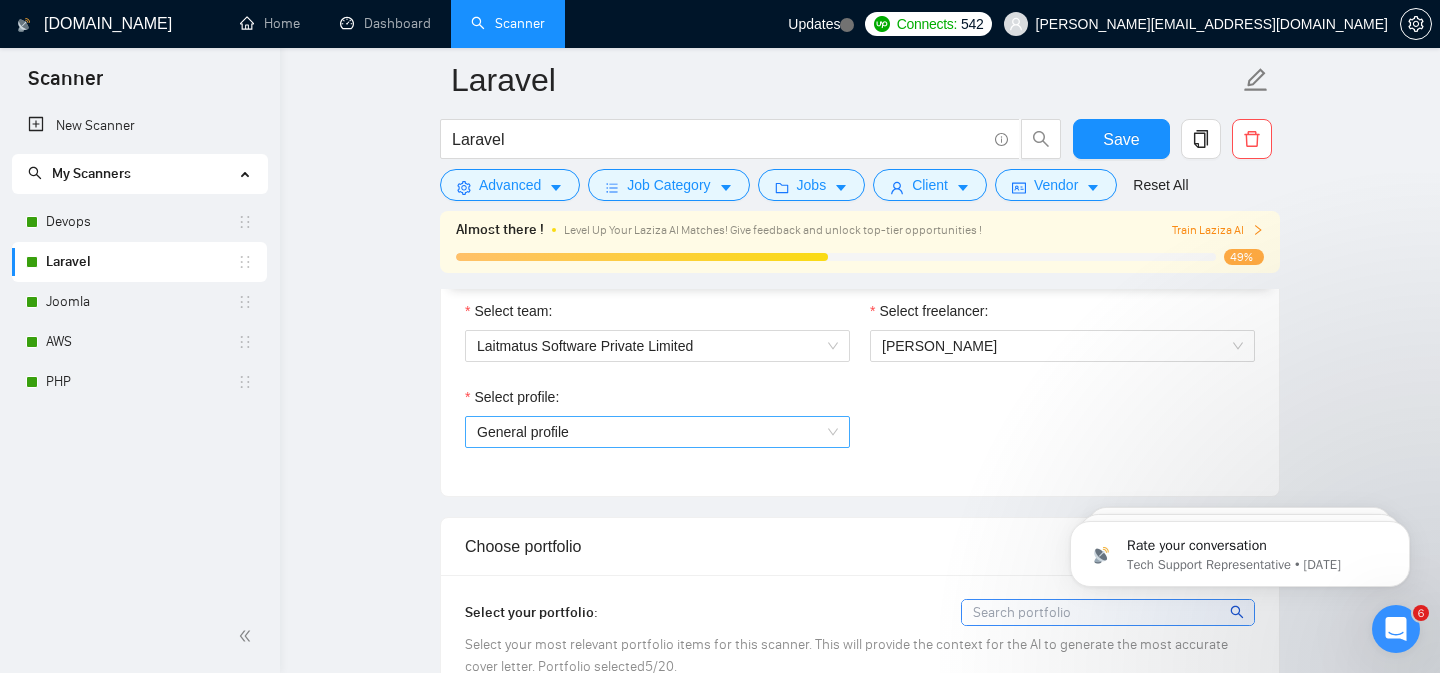type 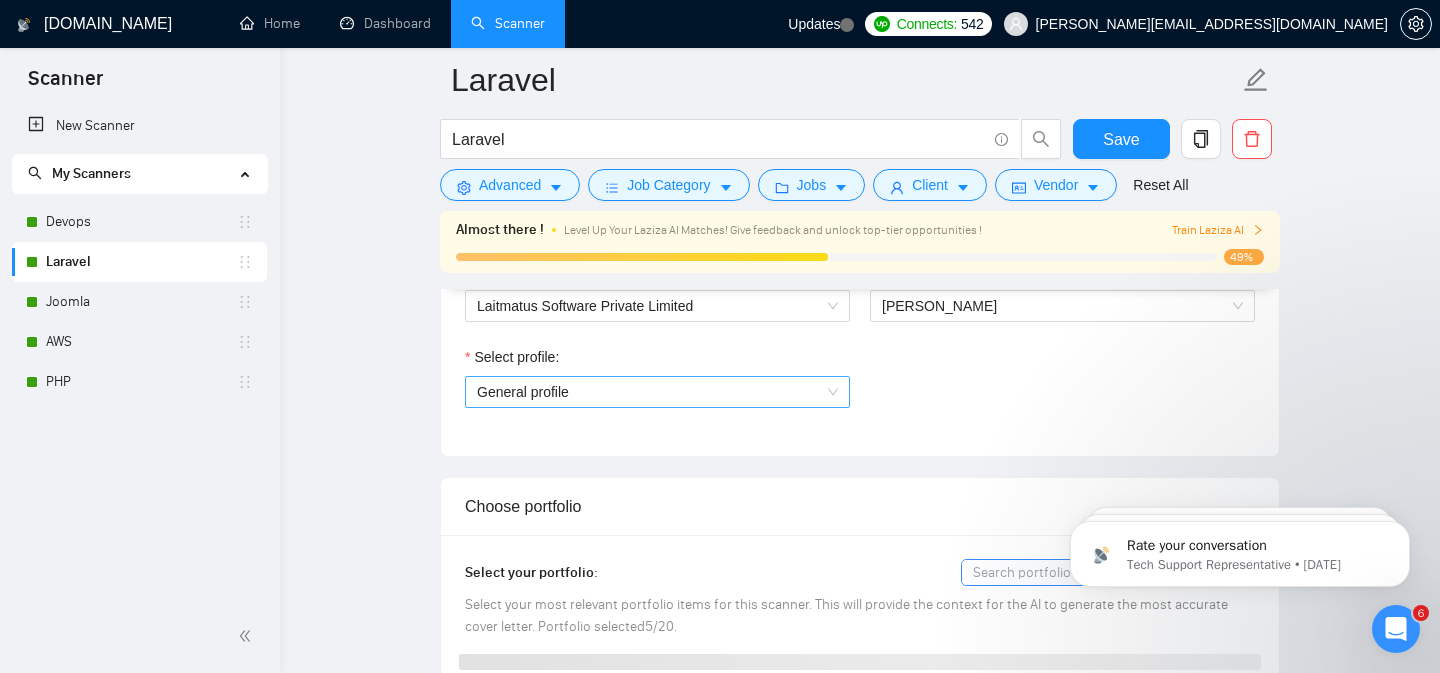 click on "General profile" at bounding box center [657, 392] 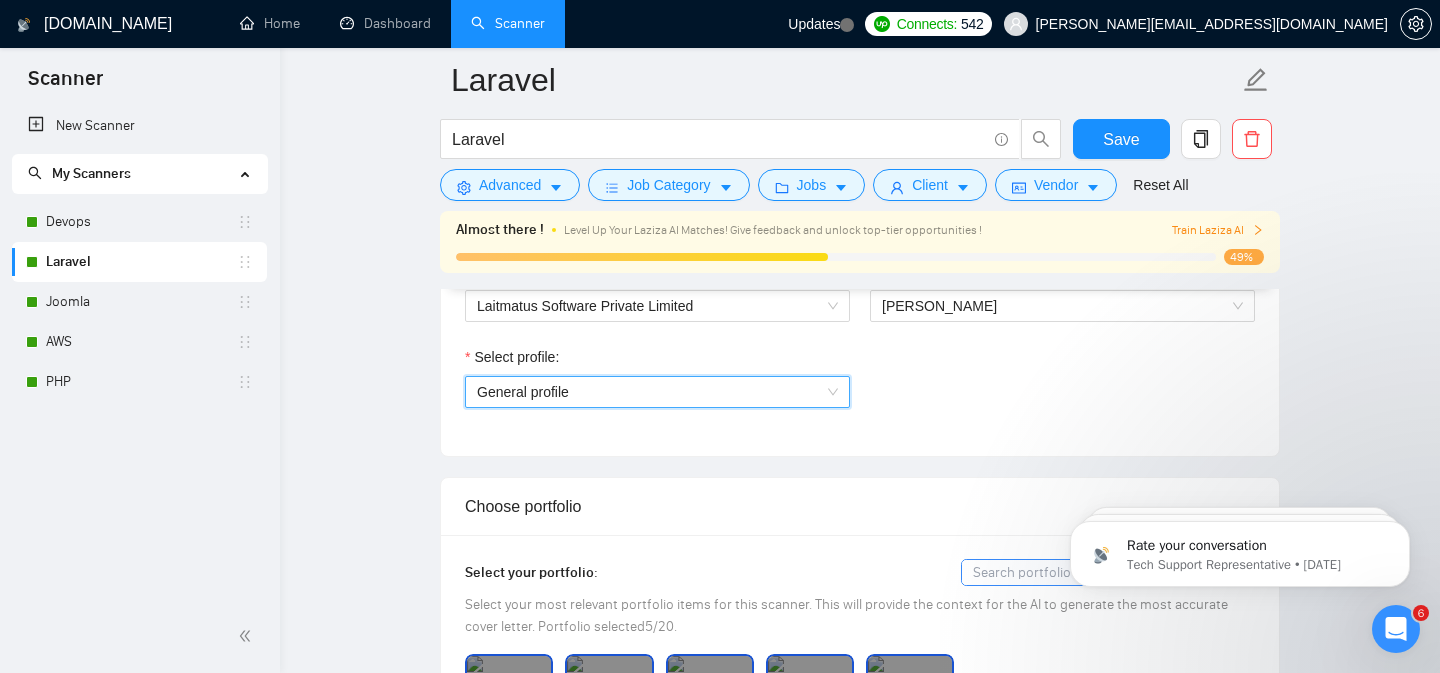 click on "Select profile: General profile General profile" at bounding box center [860, 389] 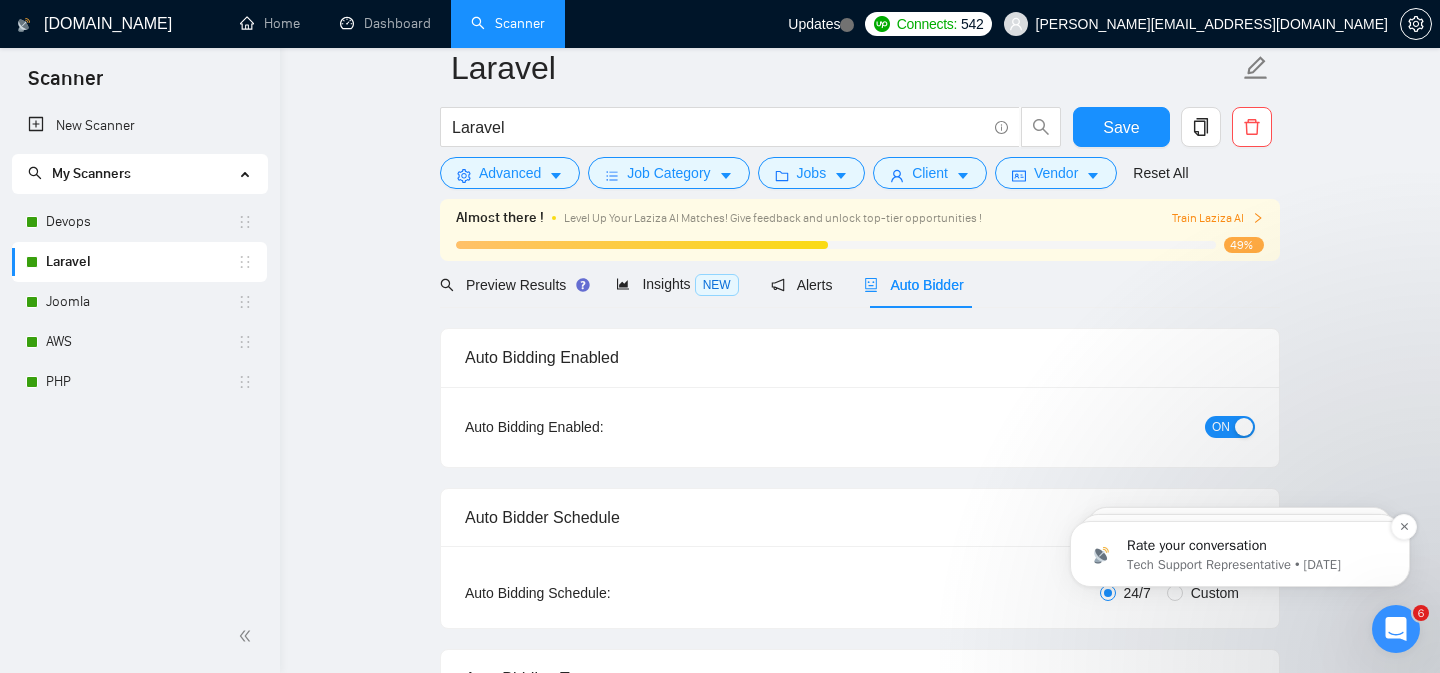 scroll, scrollTop: 0, scrollLeft: 0, axis: both 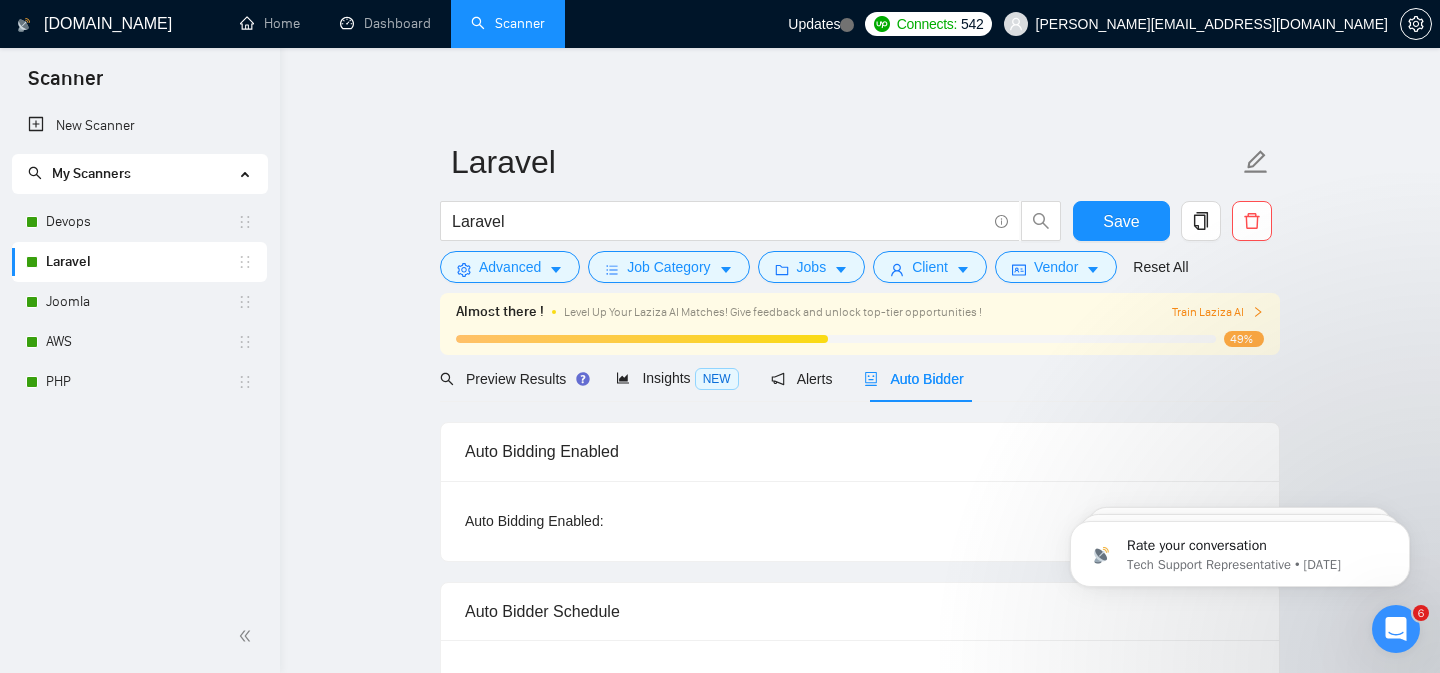 click 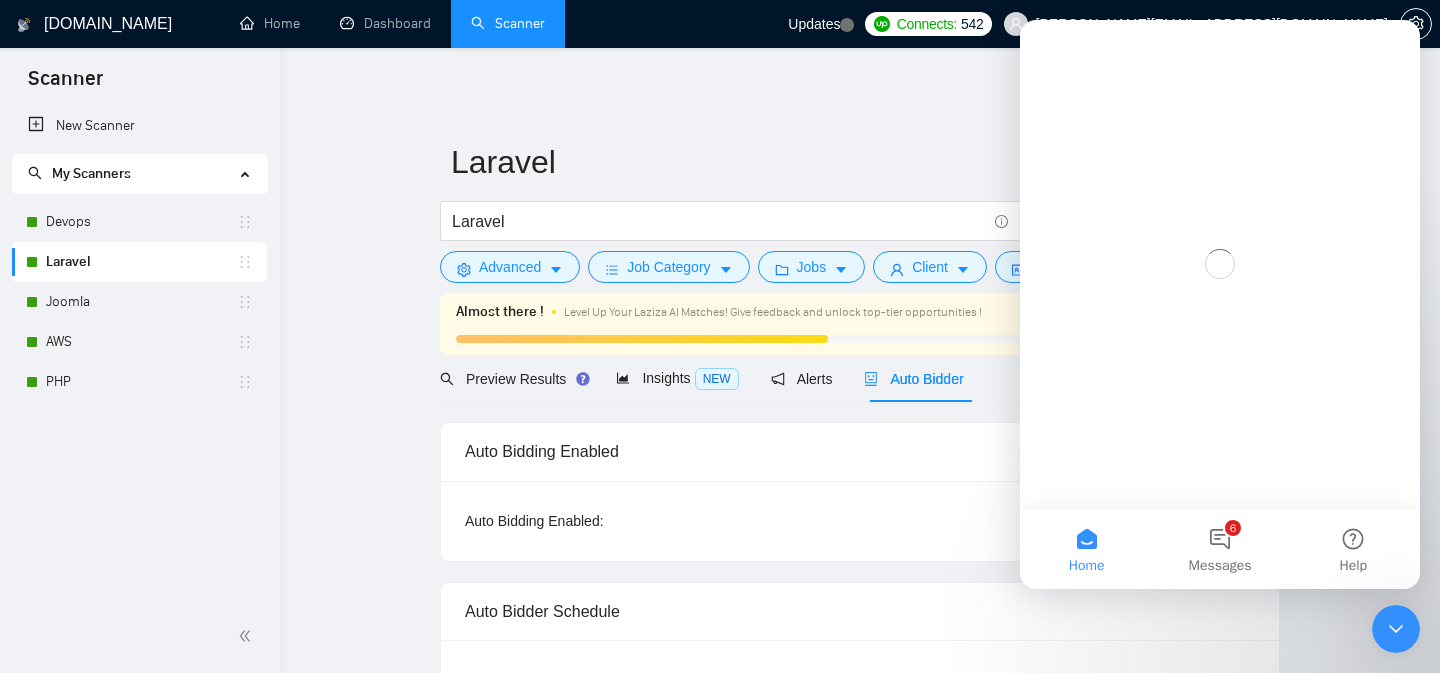 scroll, scrollTop: 0, scrollLeft: 0, axis: both 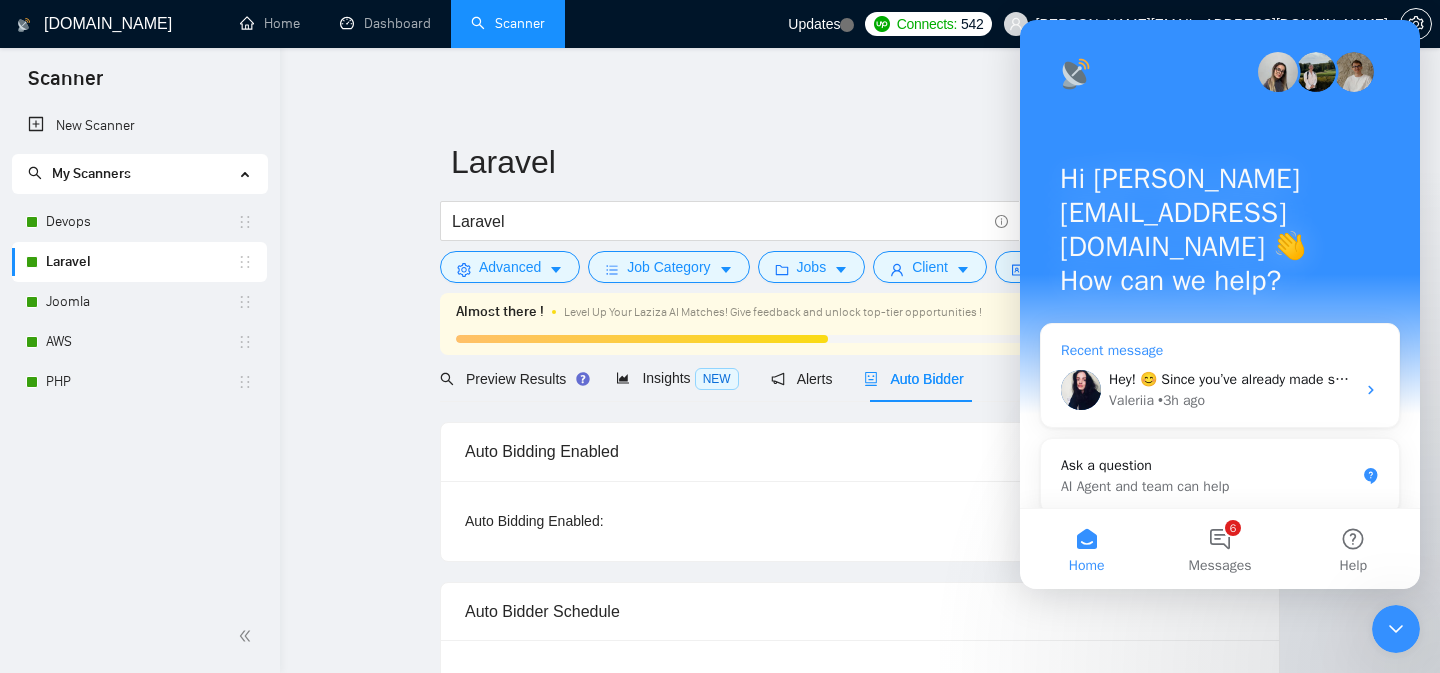 click on "•  3h ago" at bounding box center [1181, 400] 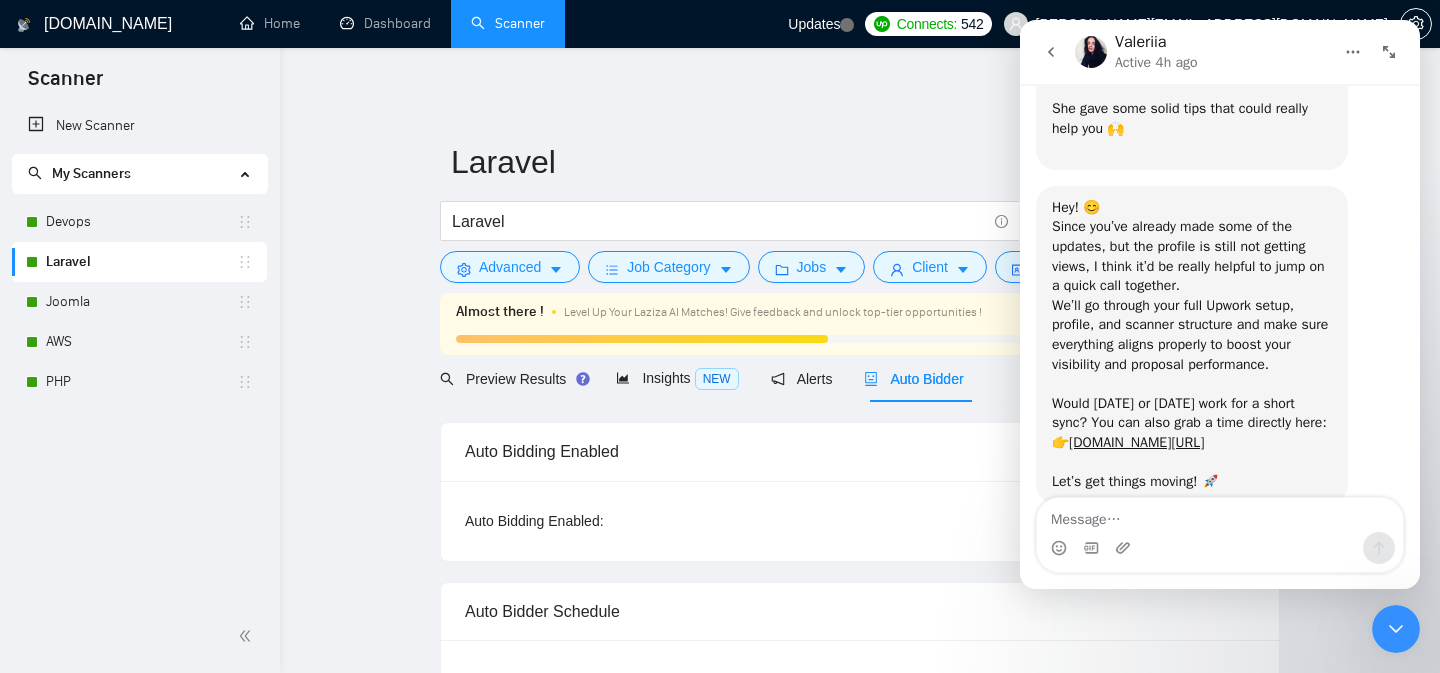 scroll, scrollTop: 3718, scrollLeft: 0, axis: vertical 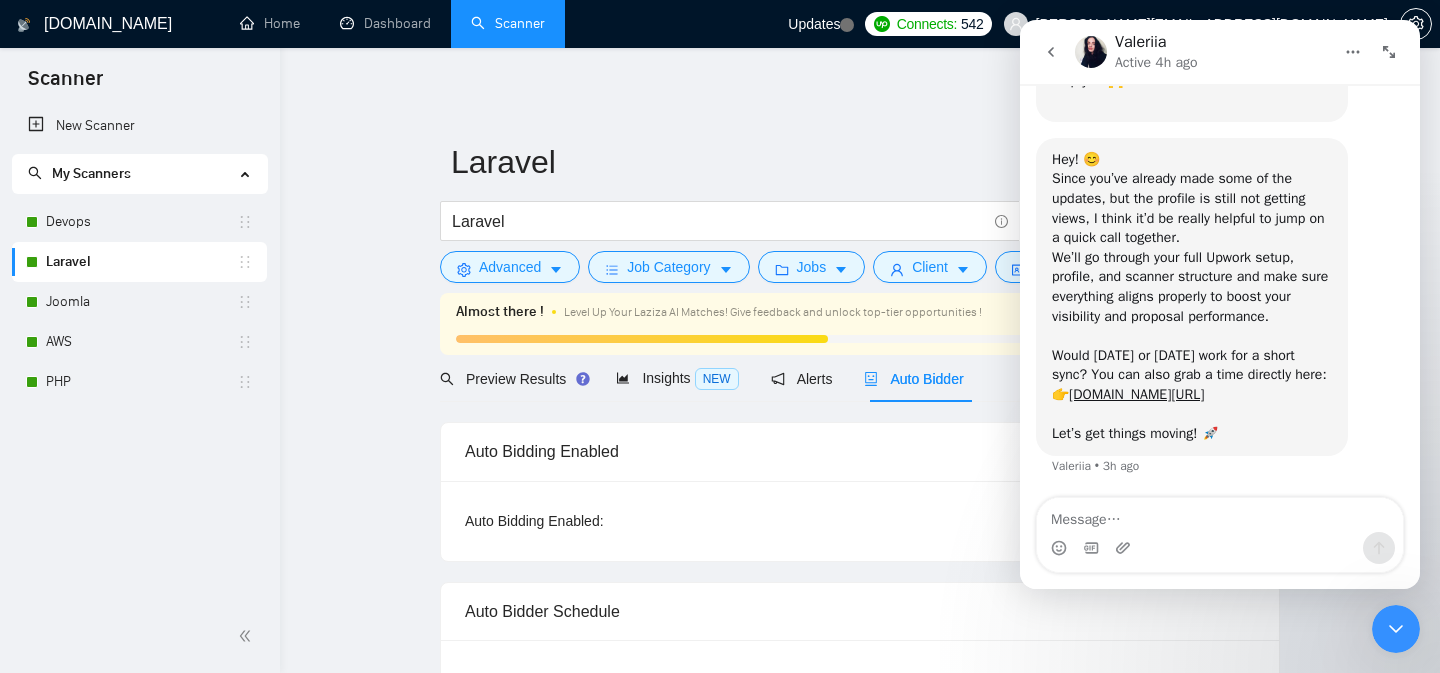 click at bounding box center [1220, 515] 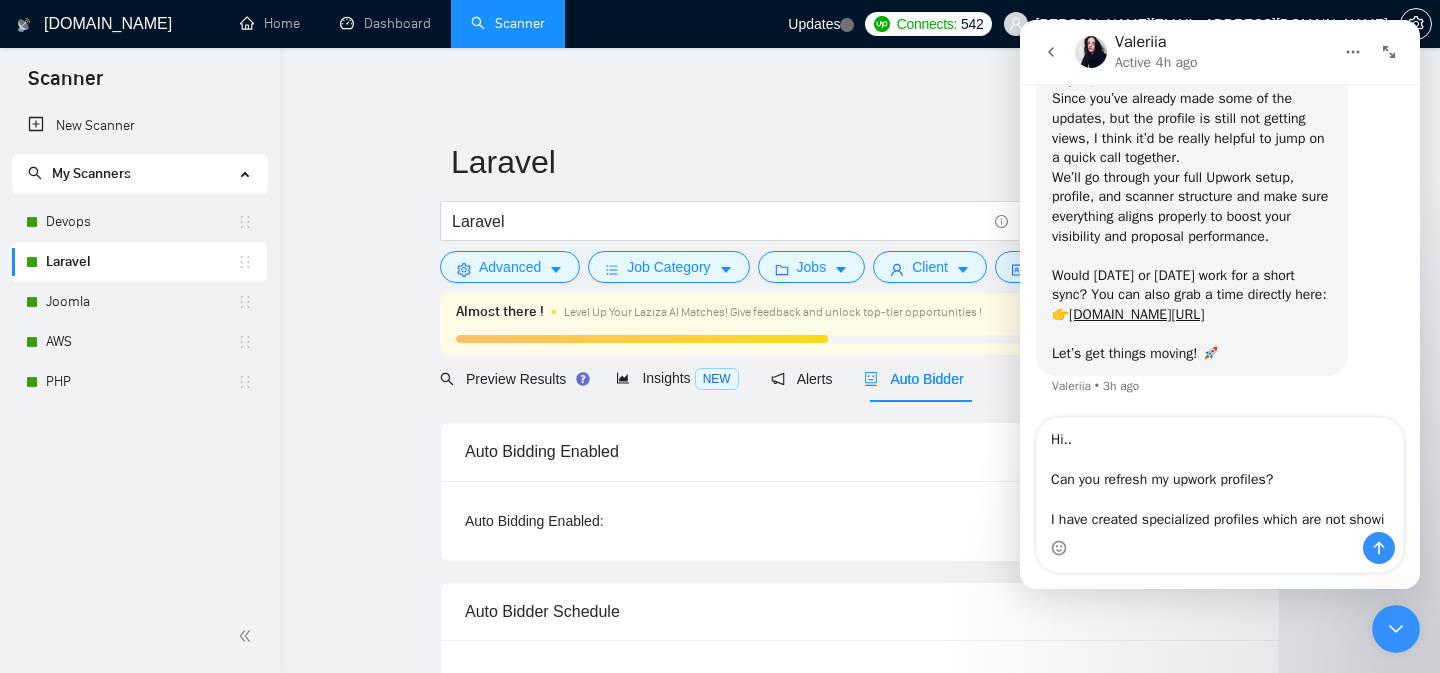 scroll, scrollTop: 3818, scrollLeft: 0, axis: vertical 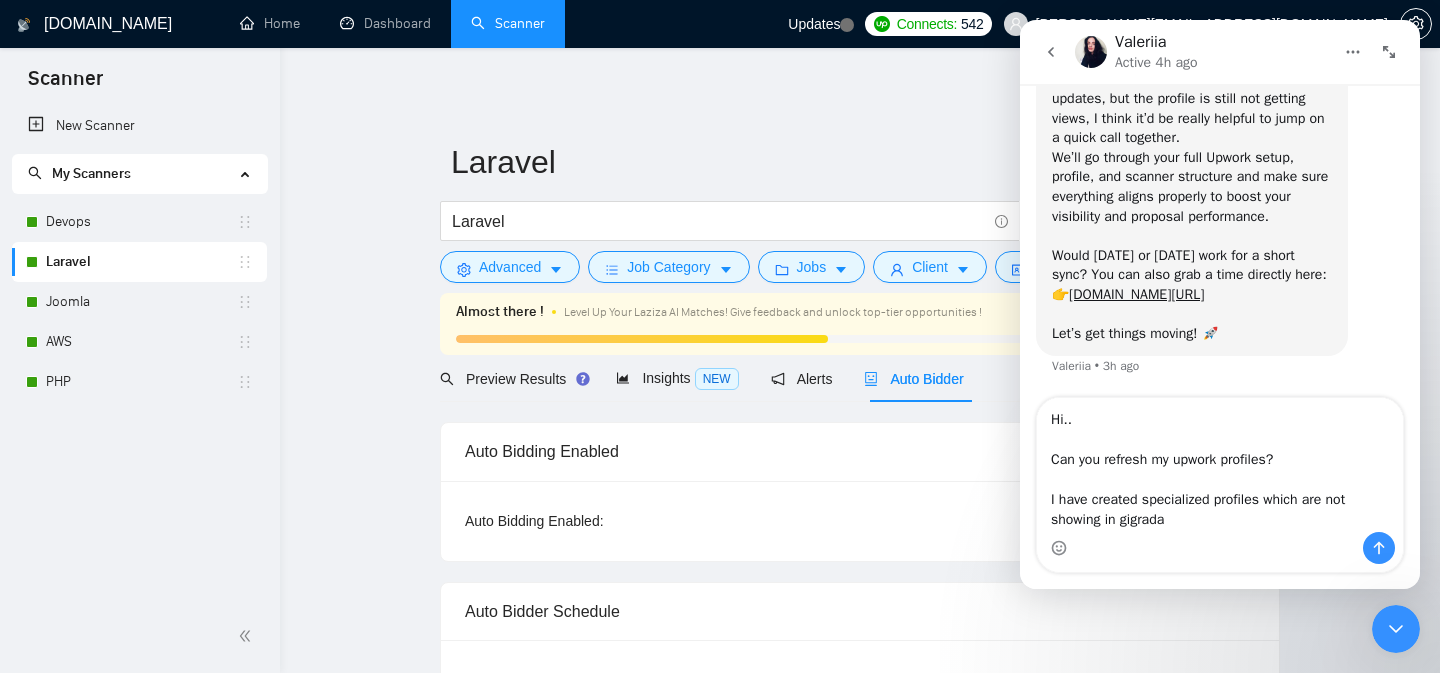type on "Hi..
Can you refresh my upwork profiles?
I have created specialized profiles which are not showing in gigradar" 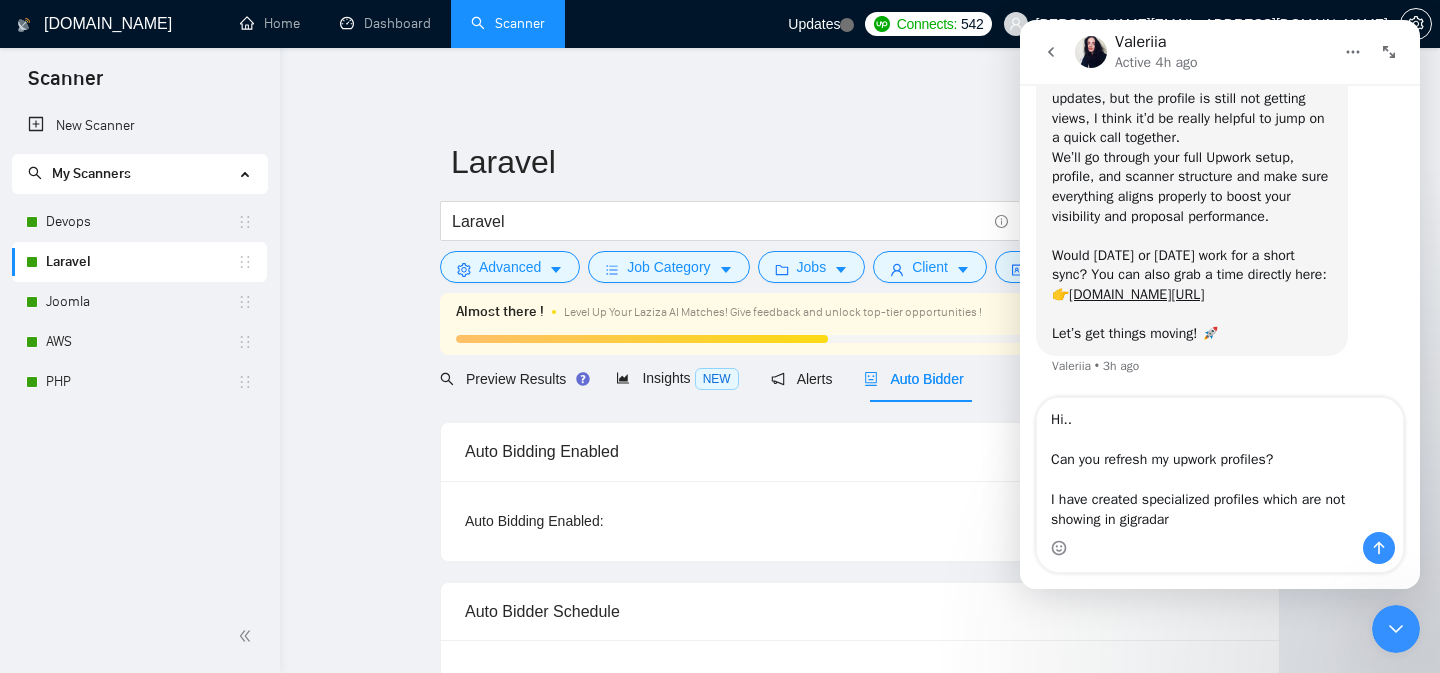 type 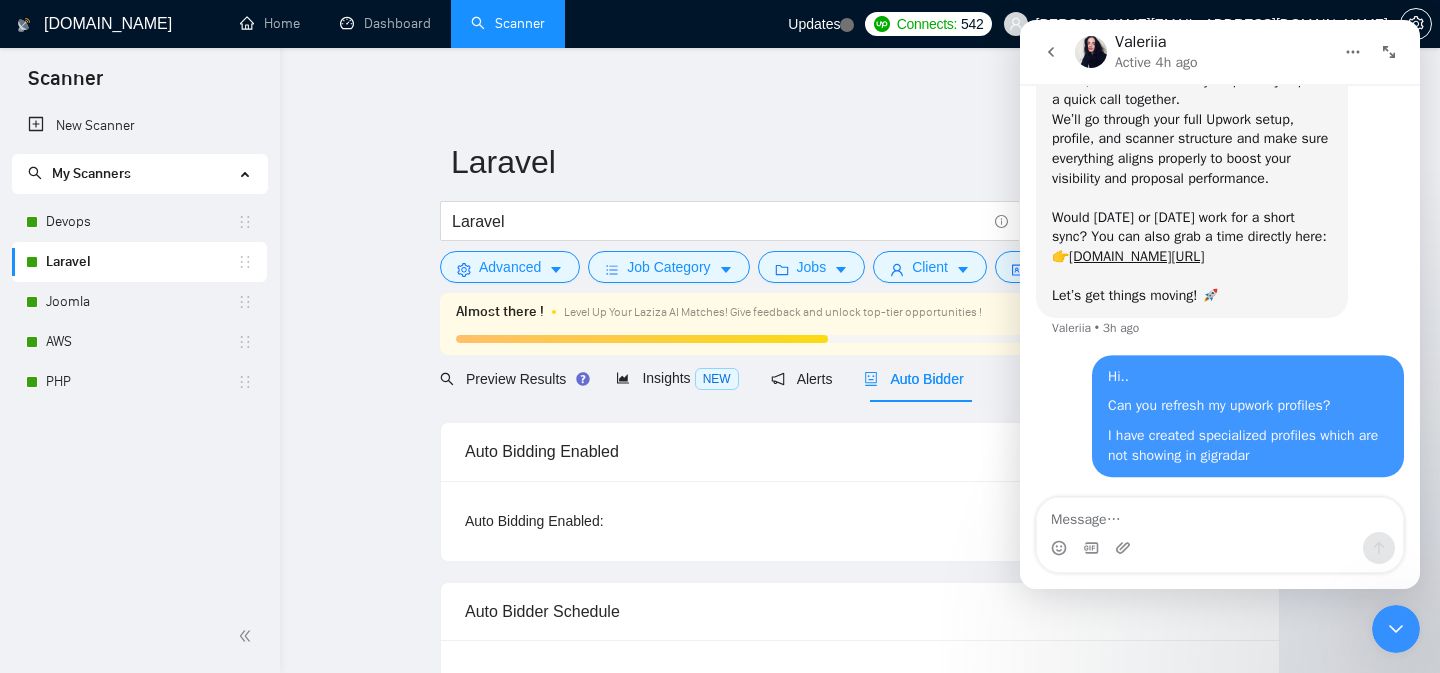 scroll, scrollTop: 3856, scrollLeft: 0, axis: vertical 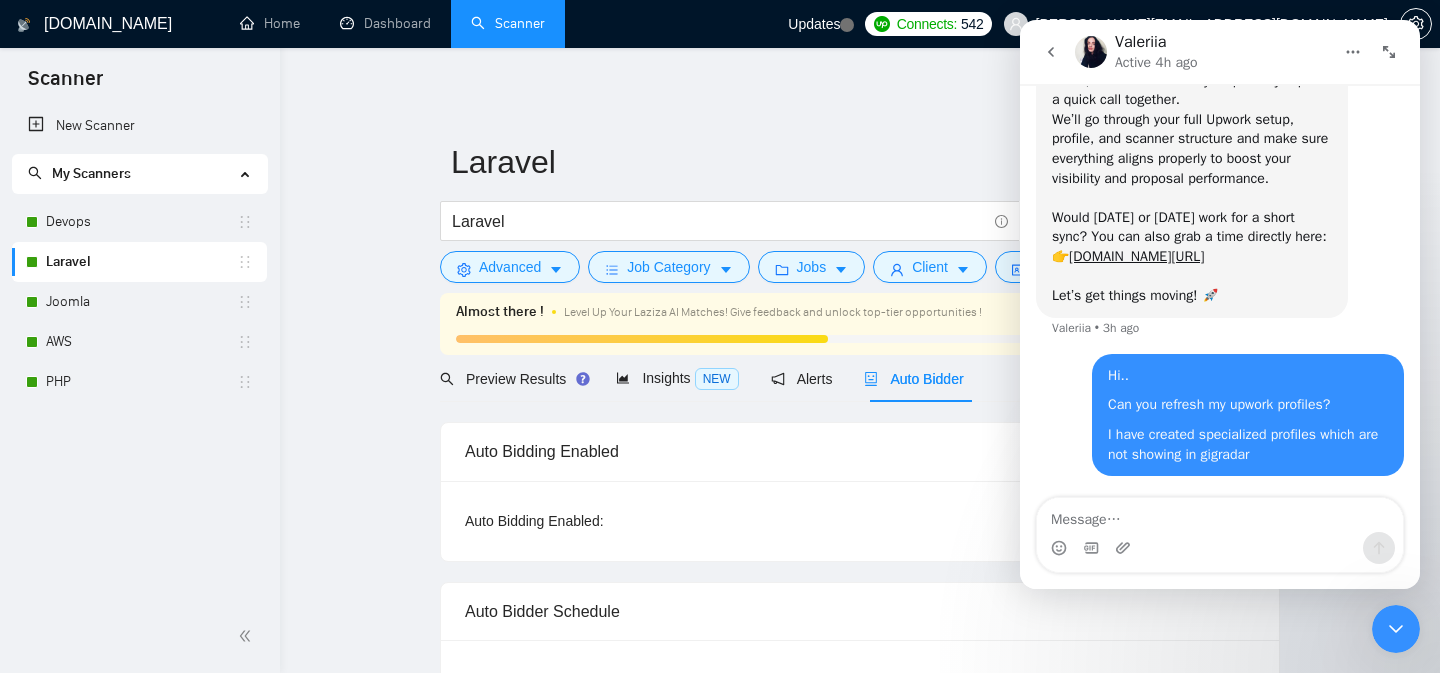click on "Laravel Laravel Save Advanced   Job Category   Jobs   Client   Vendor   Reset All Almost there ! Level Up Your Laziza AI Matches! Give feedback and unlock top-tier opportunities ! Train Laziza AI 49% Preview Results Insights NEW Alerts Auto Bidder Auto Bidding Enabled Auto Bidding Enabled: ON Auto Bidder Schedule Auto Bidding Type: Automated (recommended) Semi-automated Auto Bidding Schedule: 24/7 Custom Custom Auto Bidder Schedule Repeat every week [DATE] [DATE] [DATE] [DATE] [DATE] [DATE] [DATE] Active Hours ( [GEOGRAPHIC_DATA]/[GEOGRAPHIC_DATA] ): From: To: ( 24  hours) [GEOGRAPHIC_DATA]/[GEOGRAPHIC_DATA] Auto Bidding Type Select your bidding algorithm: Choose the algorithm for you bidding. The price per proposal does not include your connects expenditure. Template Bidder Works great for narrow segments and short cover letters that don't change. 0.50  credits / proposal Sardor AI 🤖 Personalise your cover letter with ai [placeholders] 1.00  credits / proposal Experimental Laziza AI  👑   NEW   Learn more 2.00  credits / proposal 5 1" at bounding box center [860, 2819] 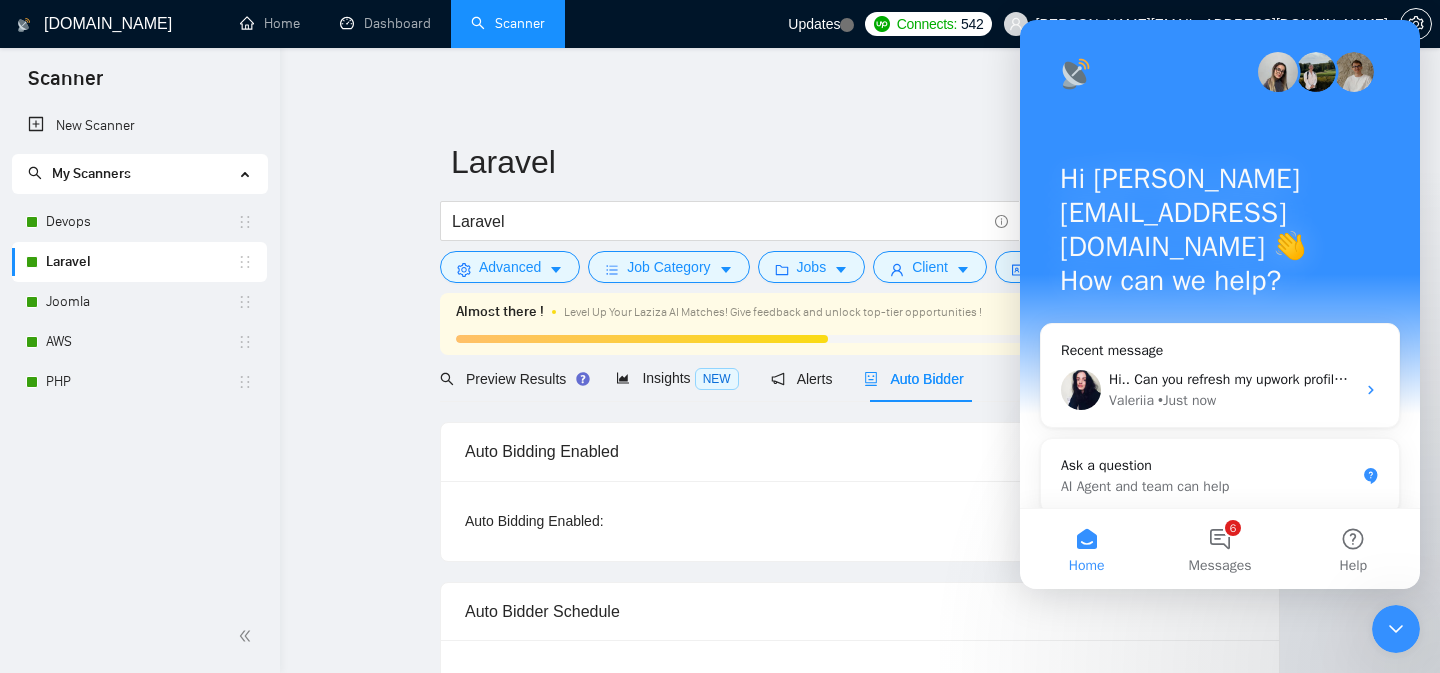 scroll, scrollTop: 0, scrollLeft: 0, axis: both 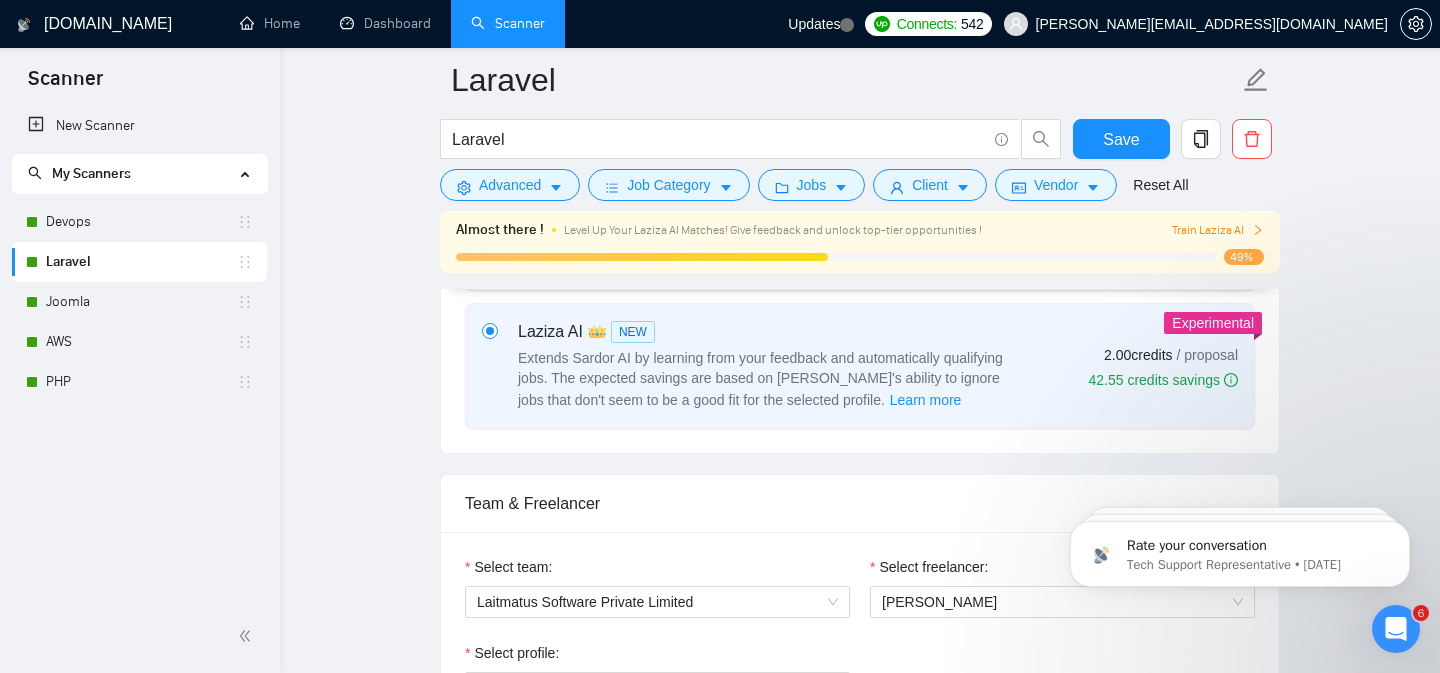 click 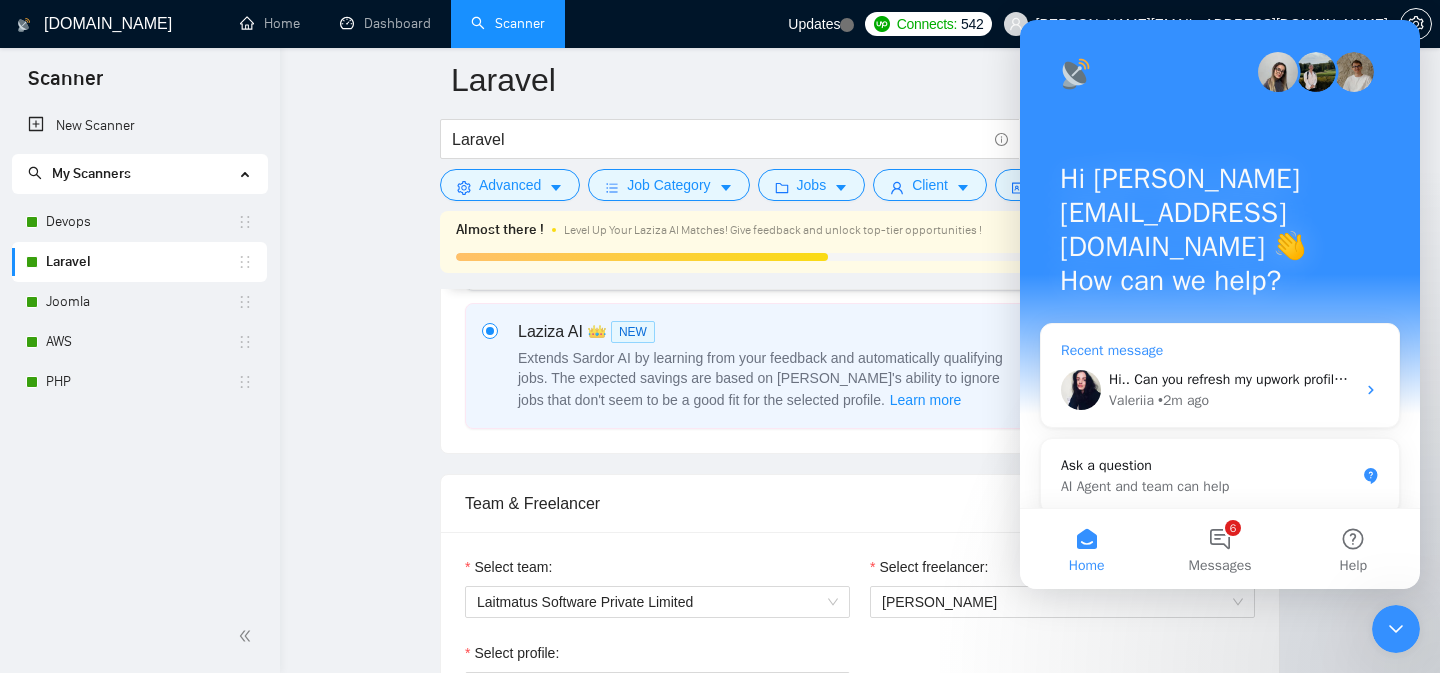 click on "Valeriia •  2m ago" at bounding box center (1232, 400) 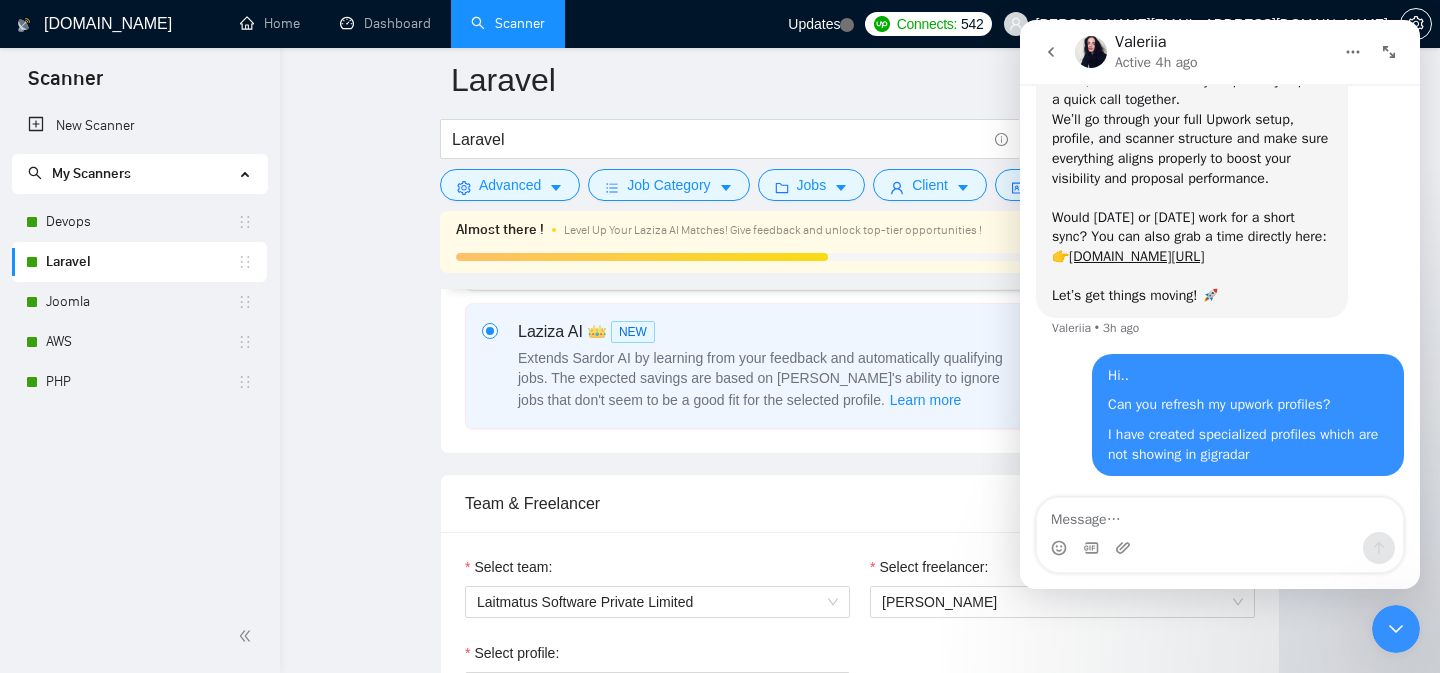 scroll, scrollTop: 3856, scrollLeft: 0, axis: vertical 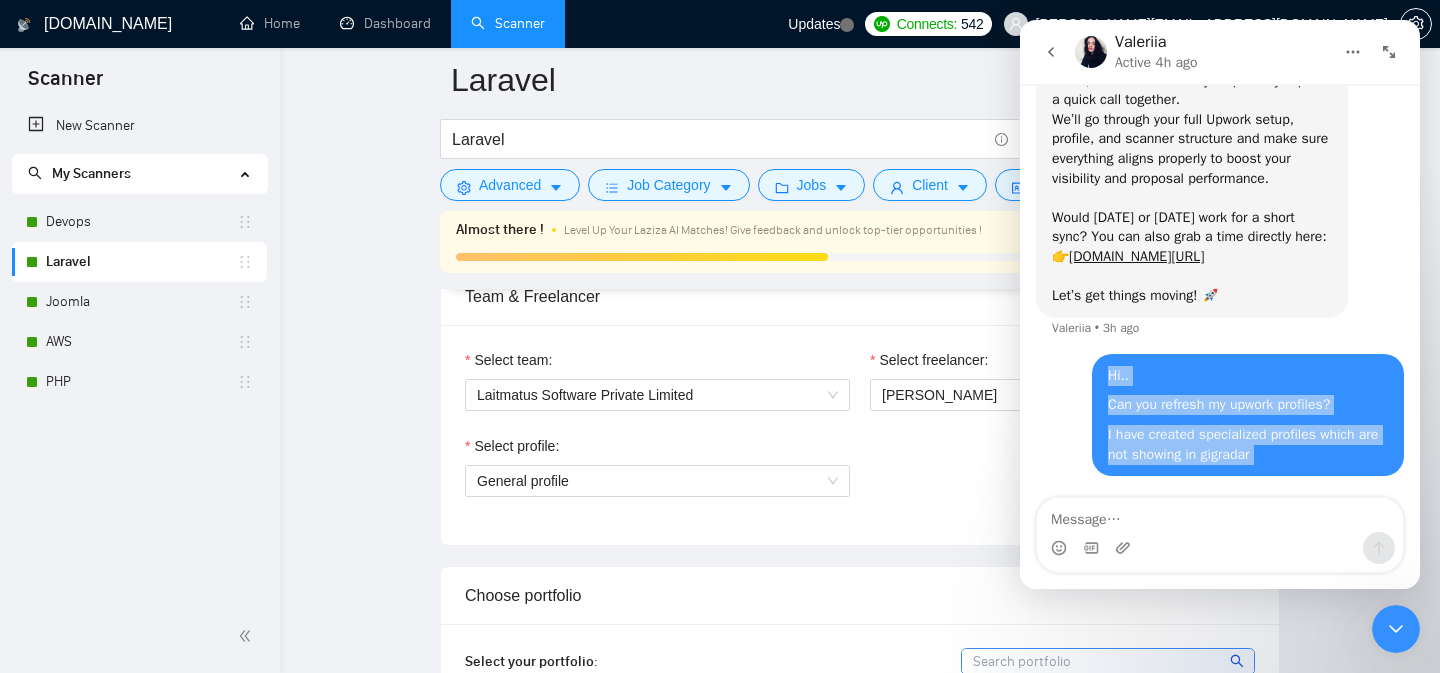 drag, startPoint x: 1111, startPoint y: 376, endPoint x: 1317, endPoint y: 469, distance: 226.01991 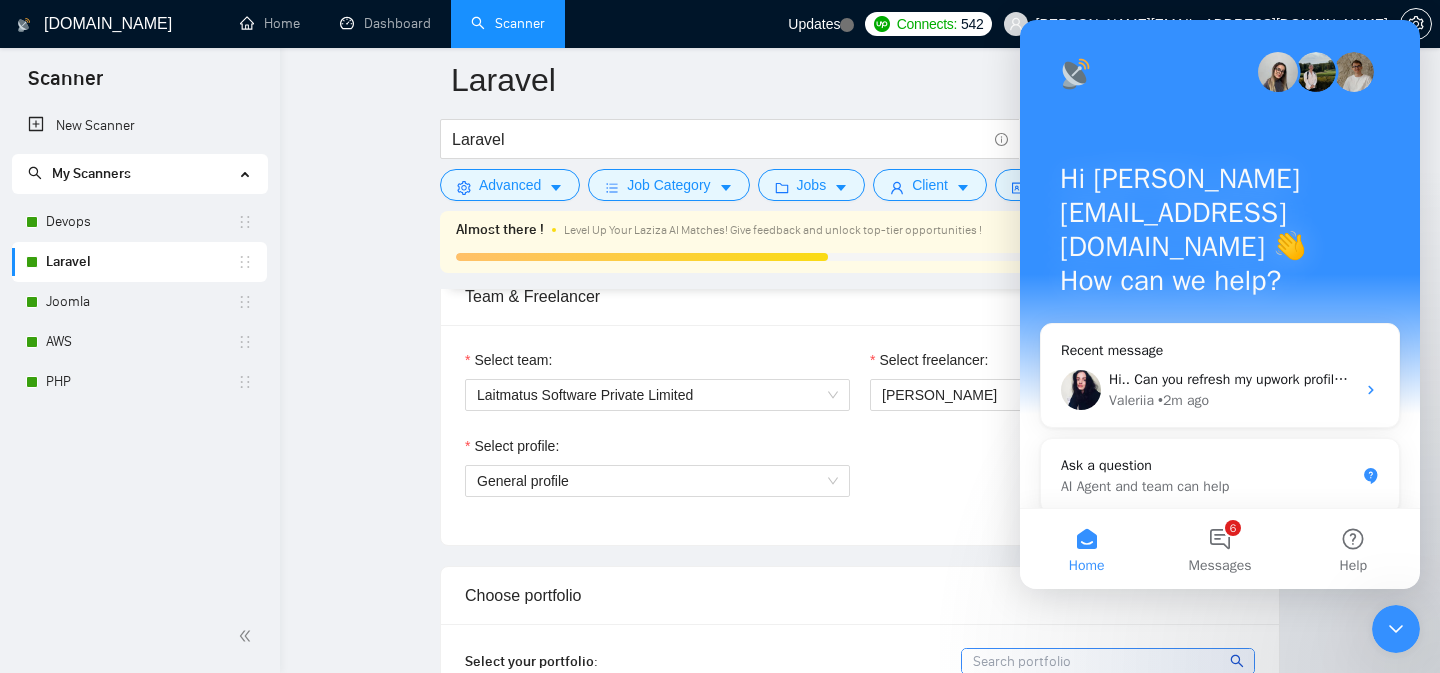 scroll, scrollTop: 0, scrollLeft: 0, axis: both 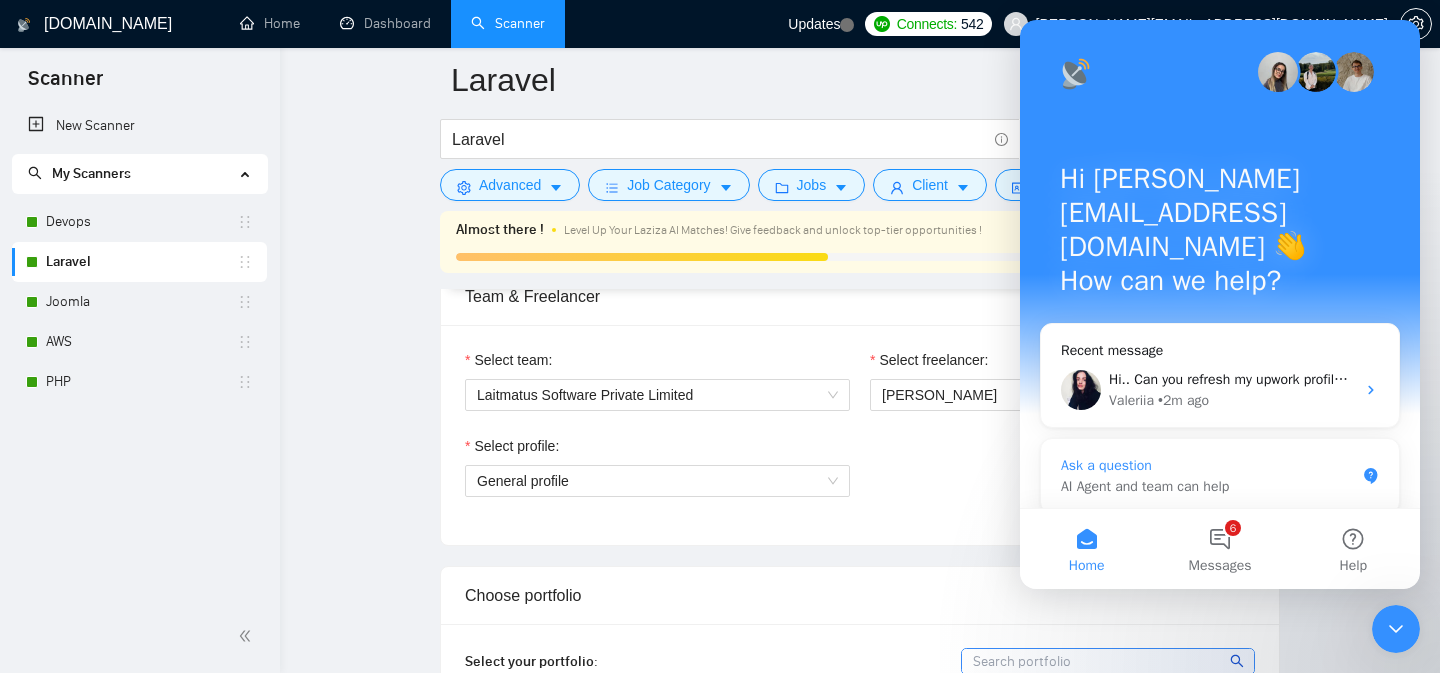 click on "AI Agent and team can help" at bounding box center [1208, 486] 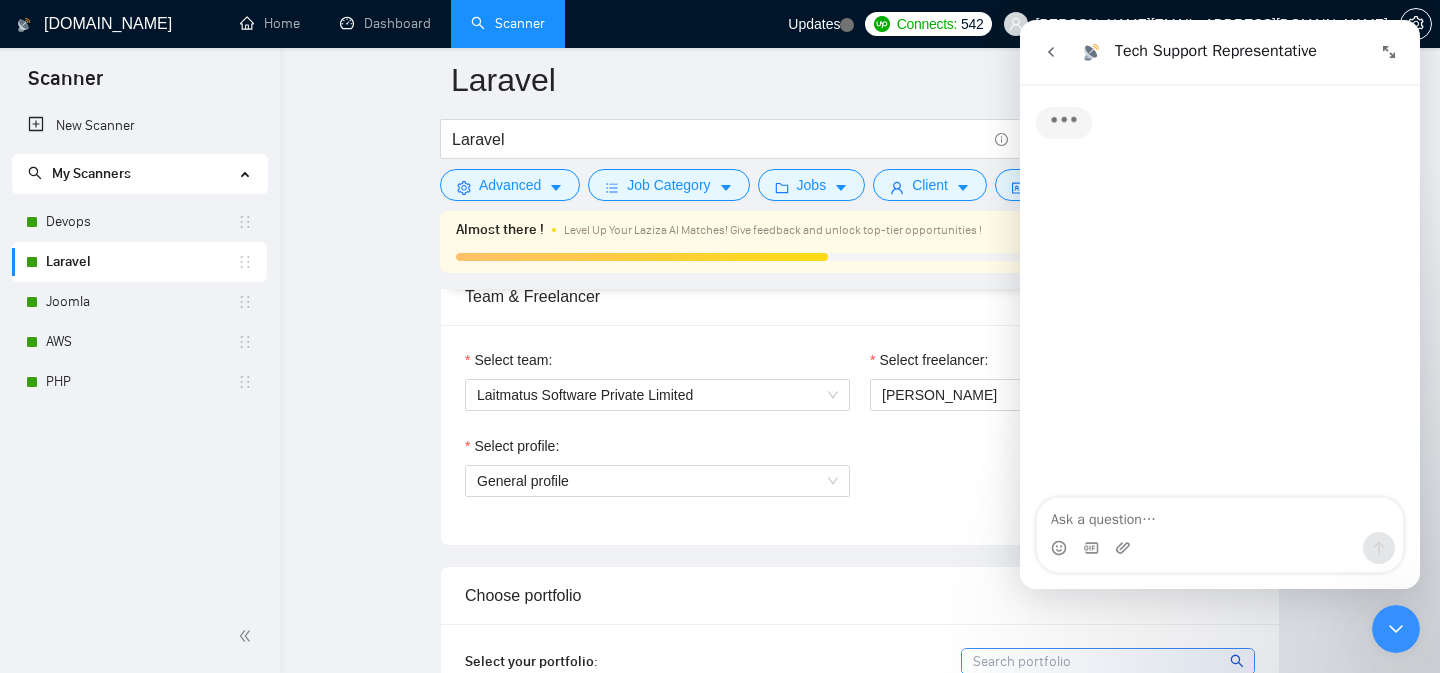 click at bounding box center (1220, 515) 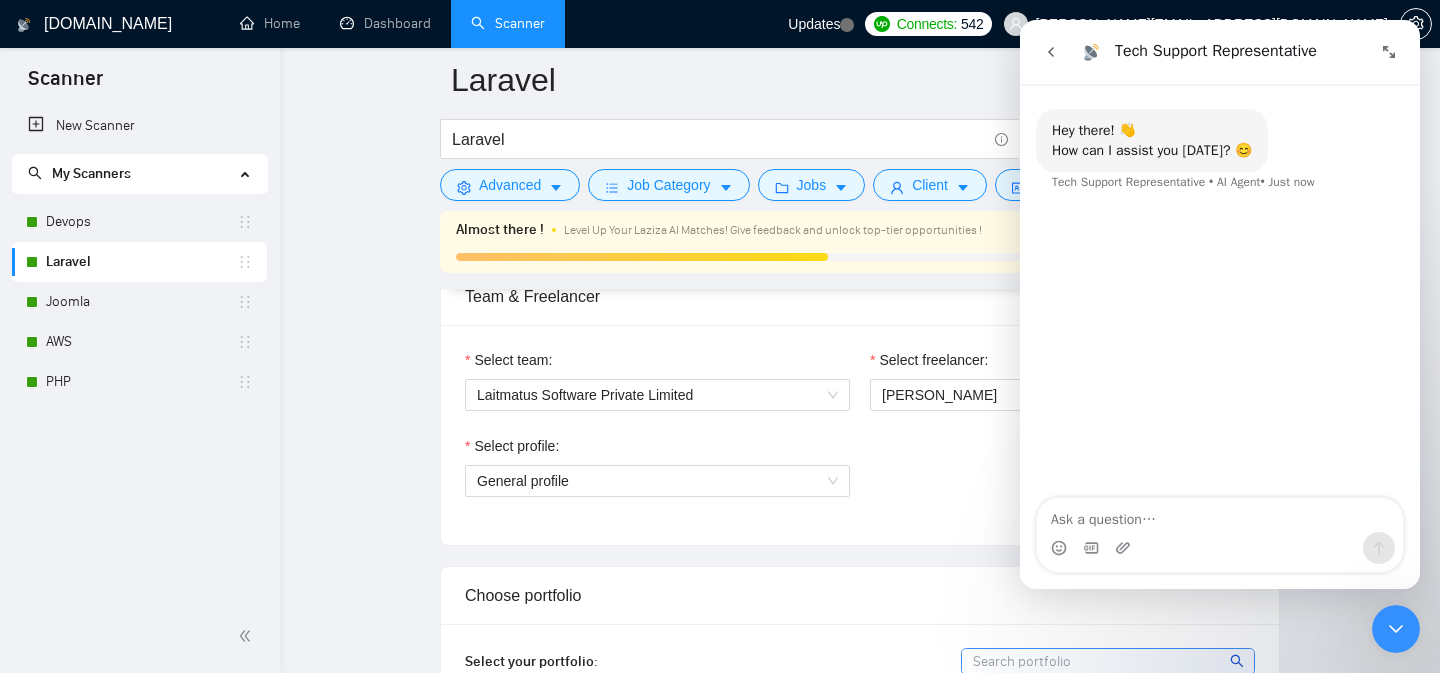 type on "Hi..
Can you refresh my upwork profiles?
I have created specialized profiles which are not showing in gigradar" 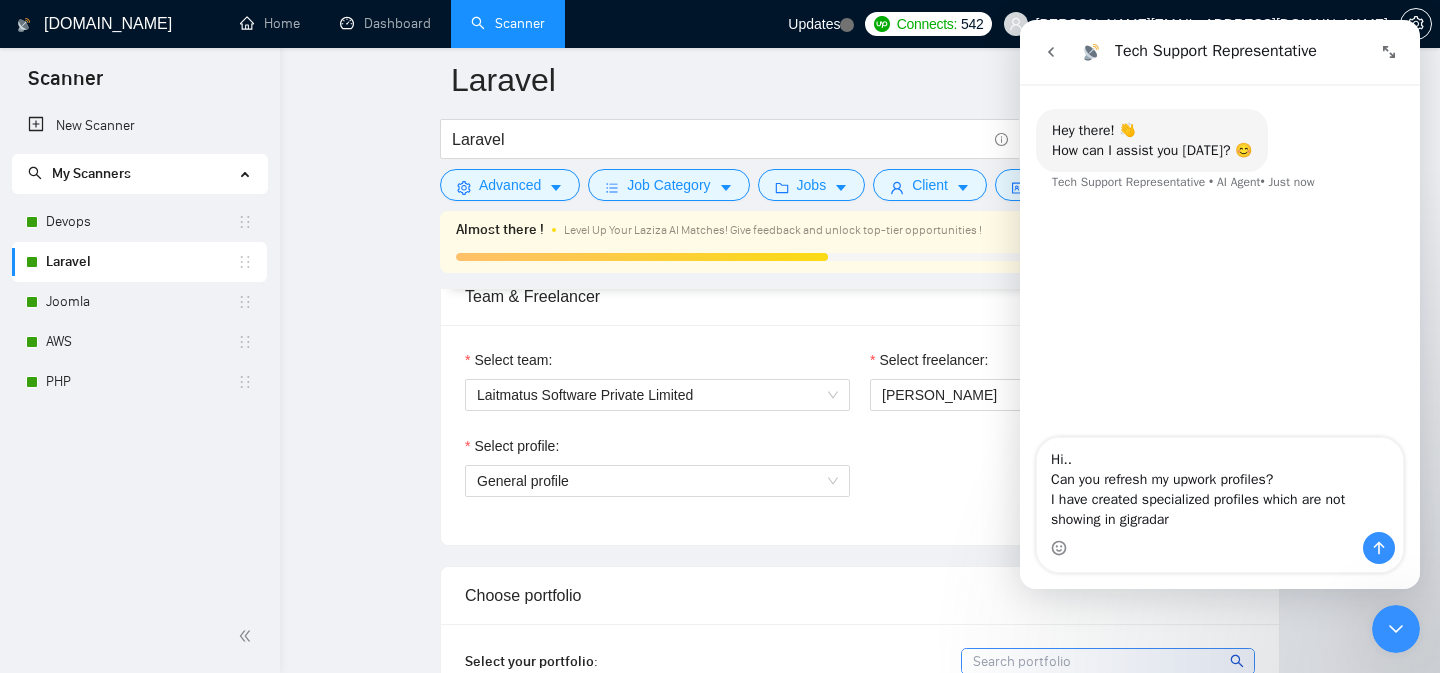 type 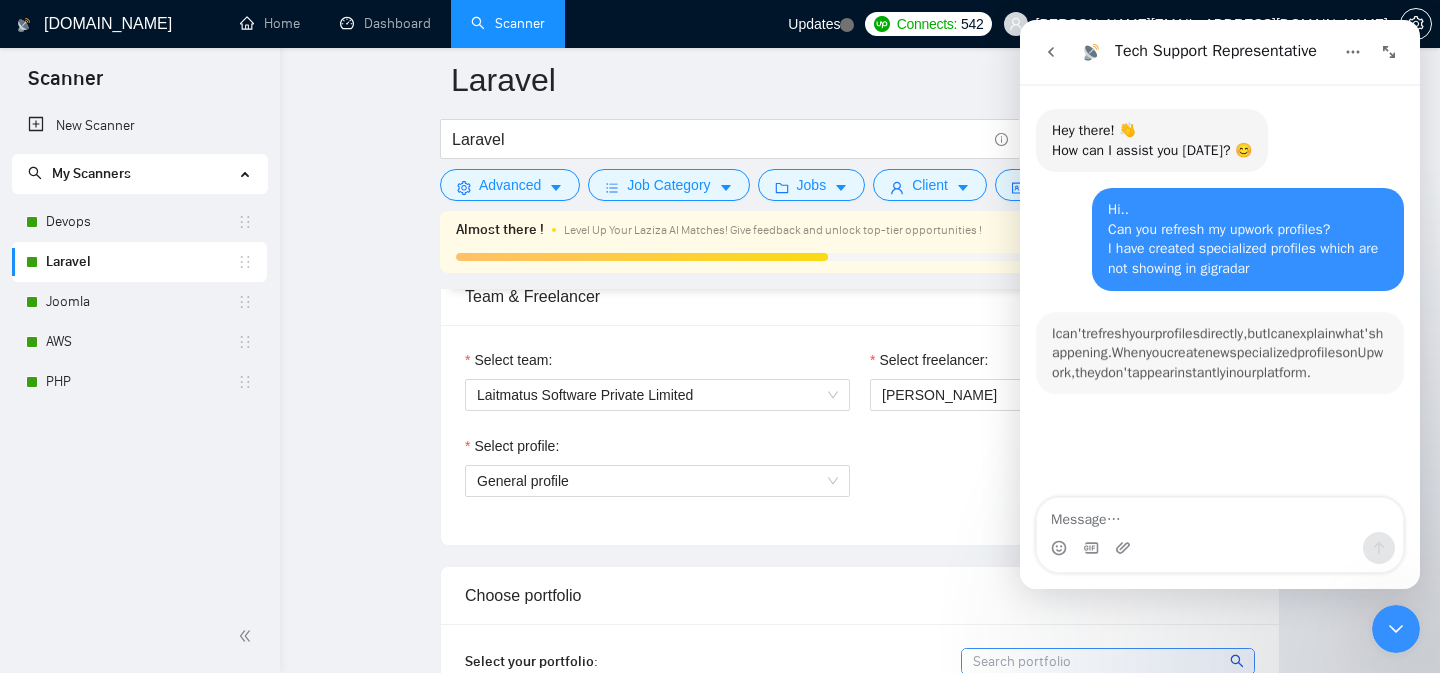 scroll, scrollTop: 3, scrollLeft: 0, axis: vertical 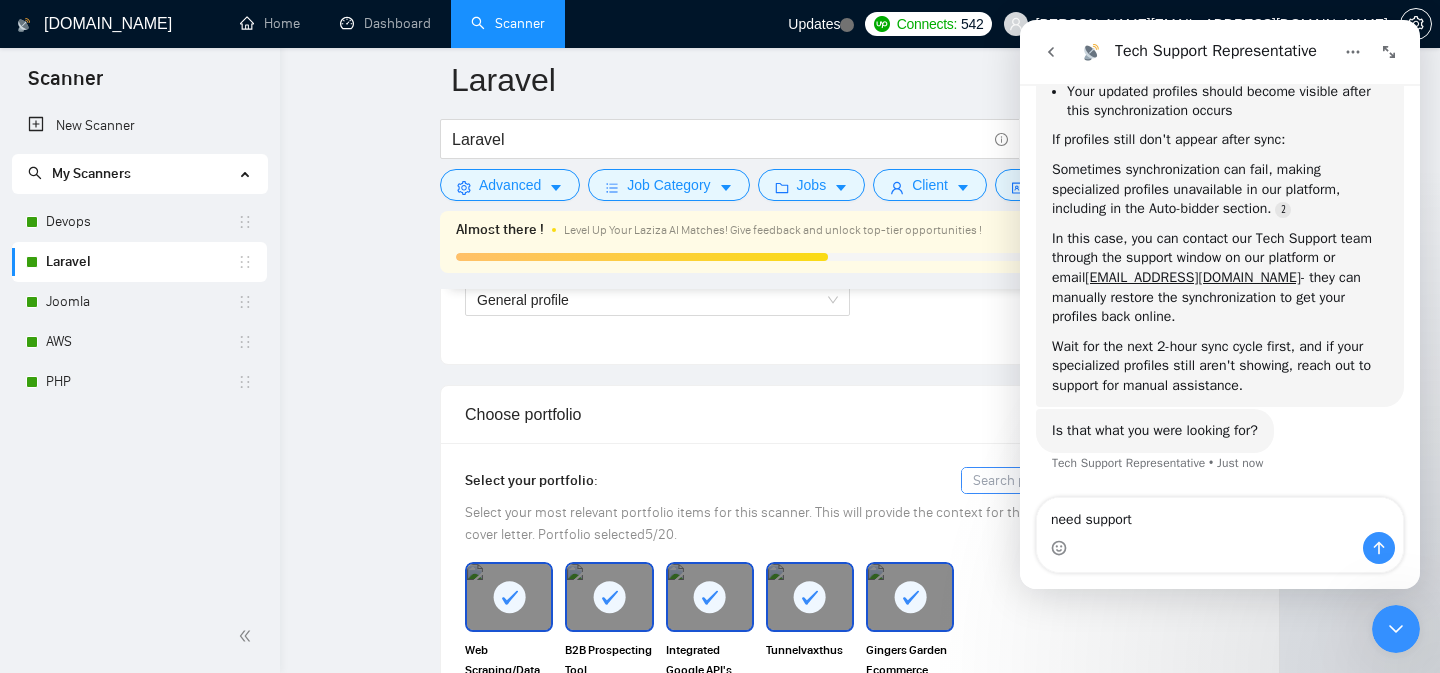 type on "need support" 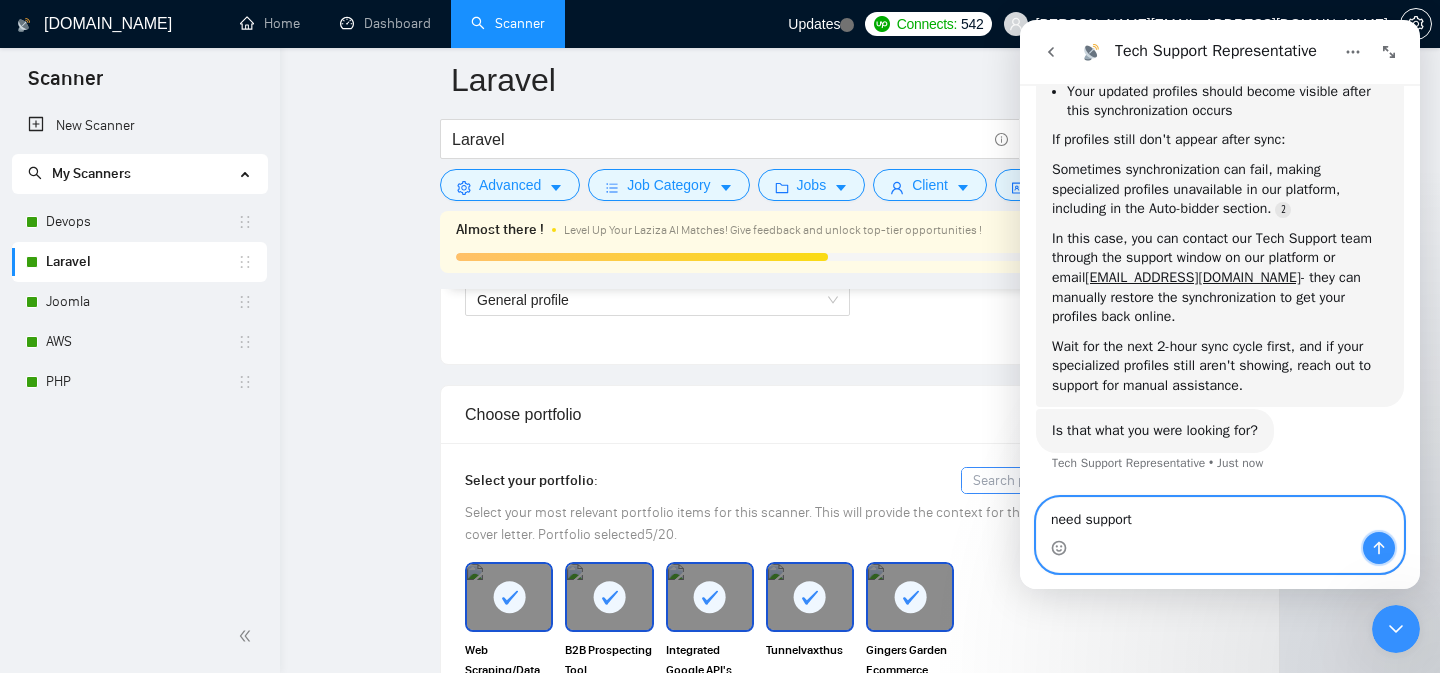 click at bounding box center [1379, 548] 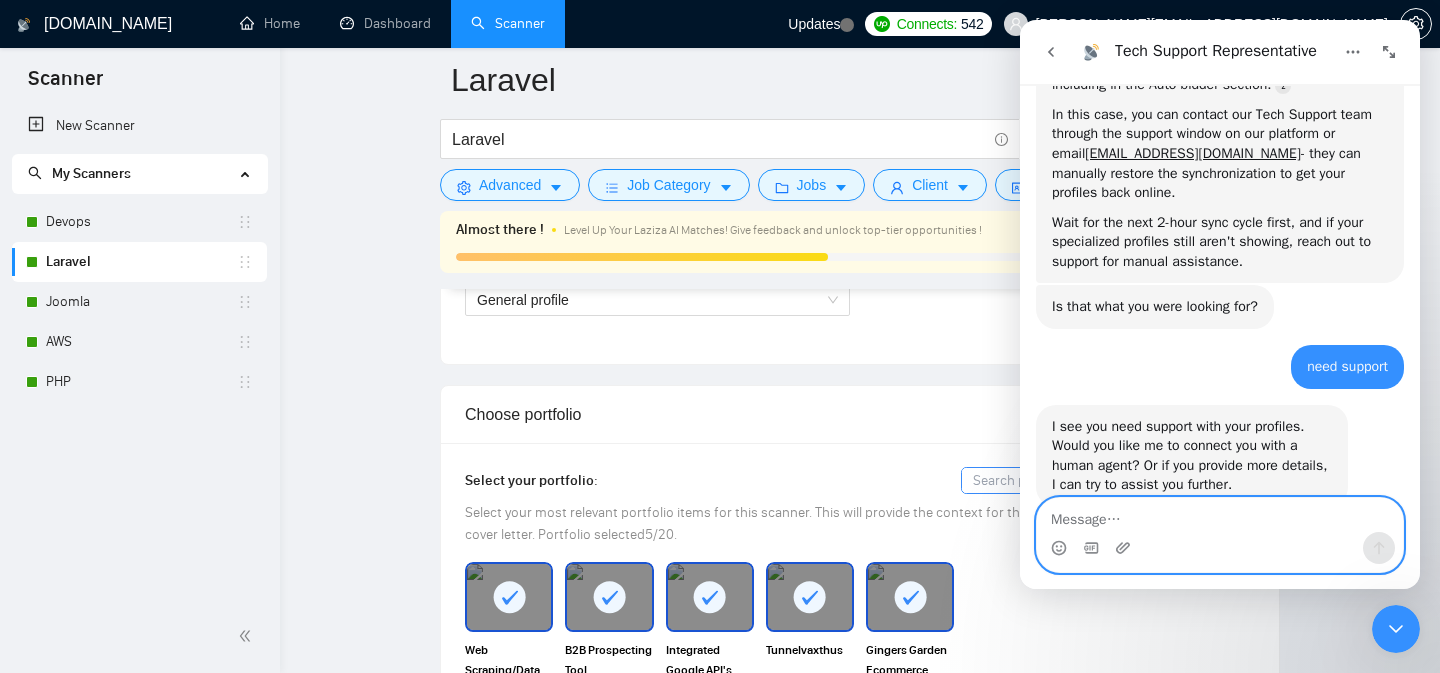 scroll, scrollTop: 552, scrollLeft: 0, axis: vertical 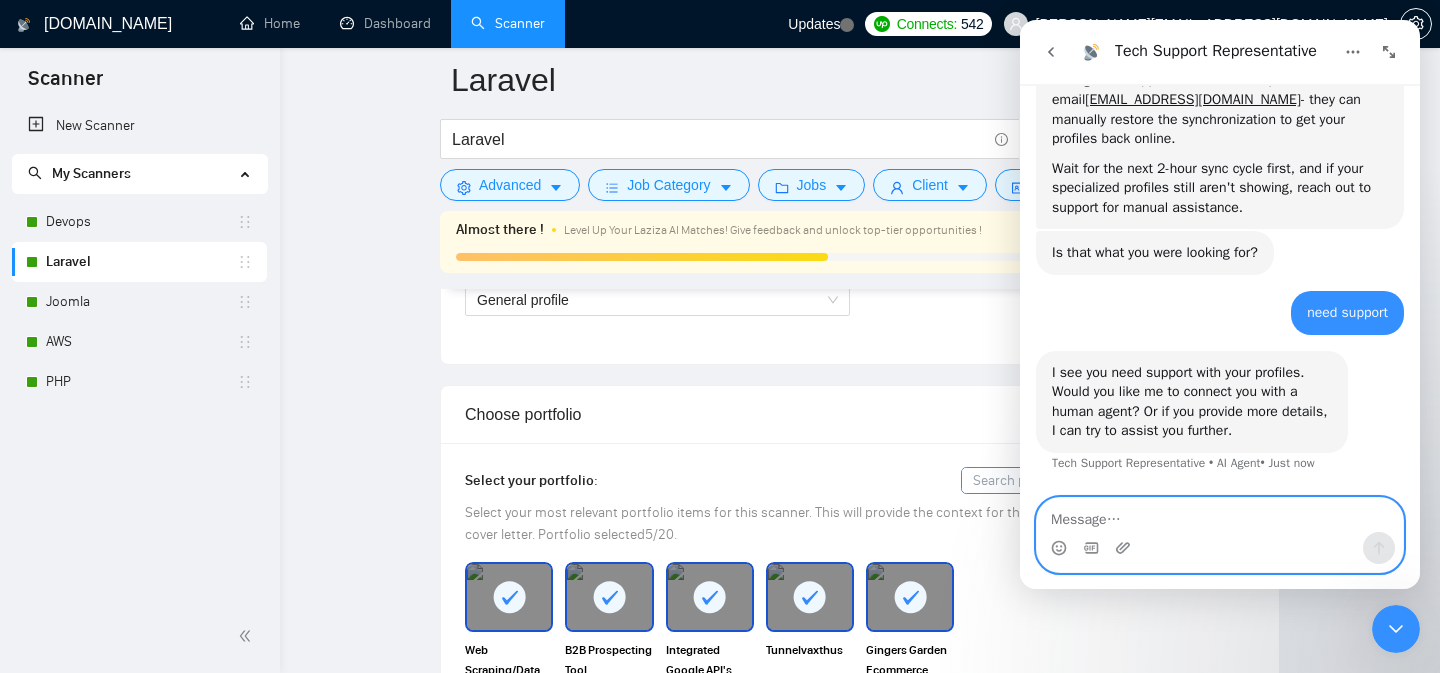 click at bounding box center [1220, 515] 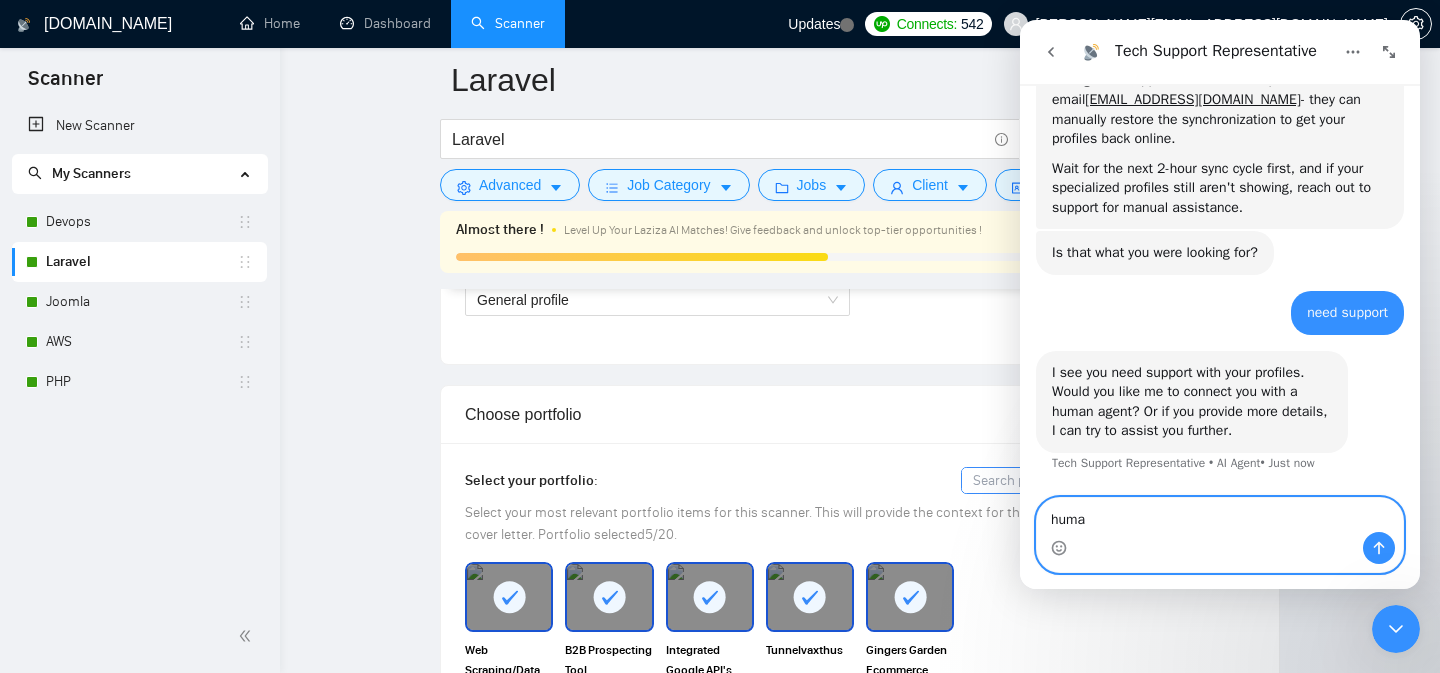 type on "human" 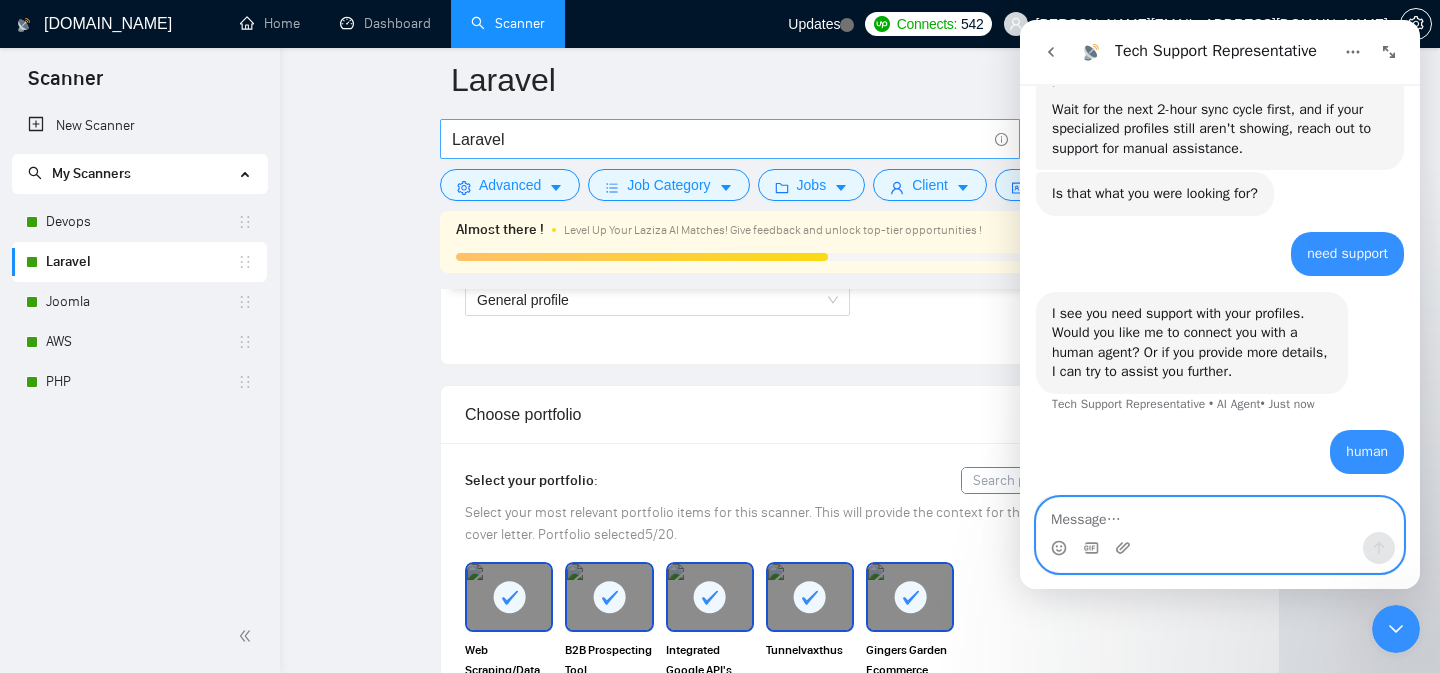 scroll, scrollTop: 676, scrollLeft: 0, axis: vertical 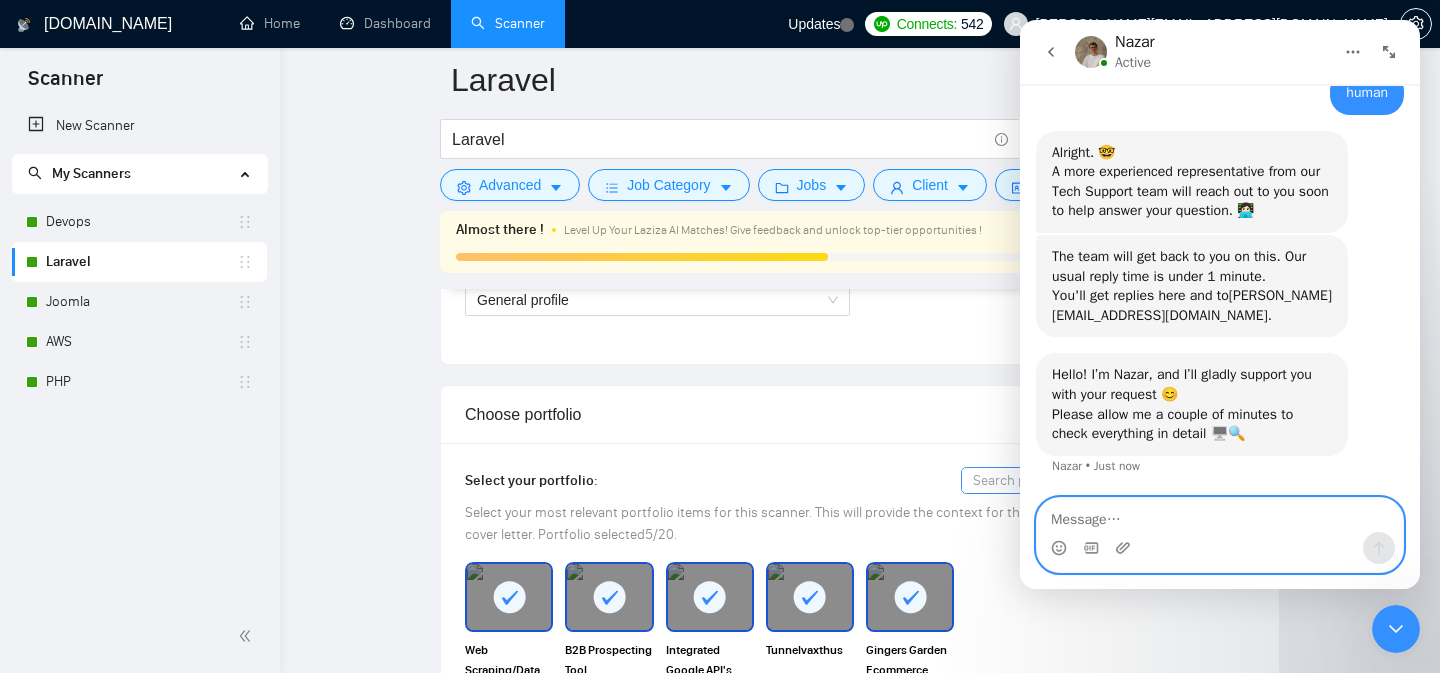 paste on "Hi..
Can you refresh my upwork profiles?
I have created specialized profiles which are not showing in gigradar" 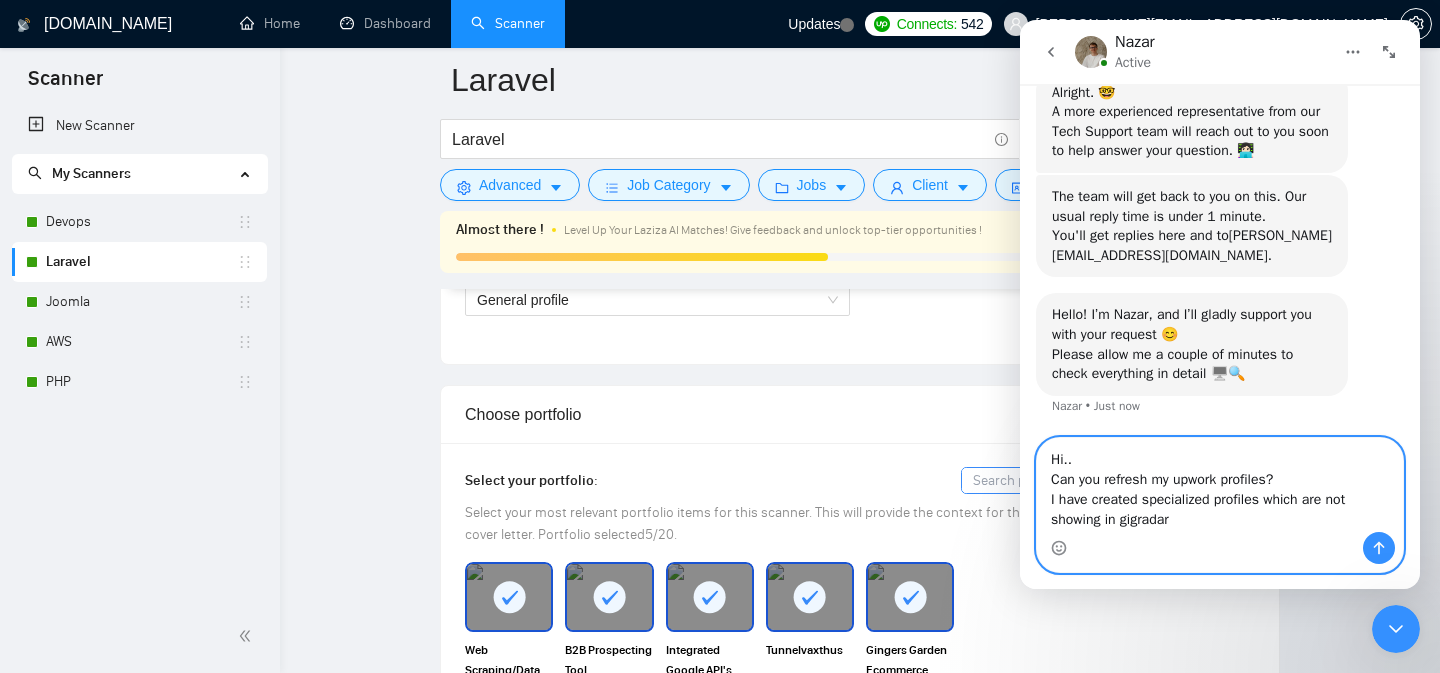 type 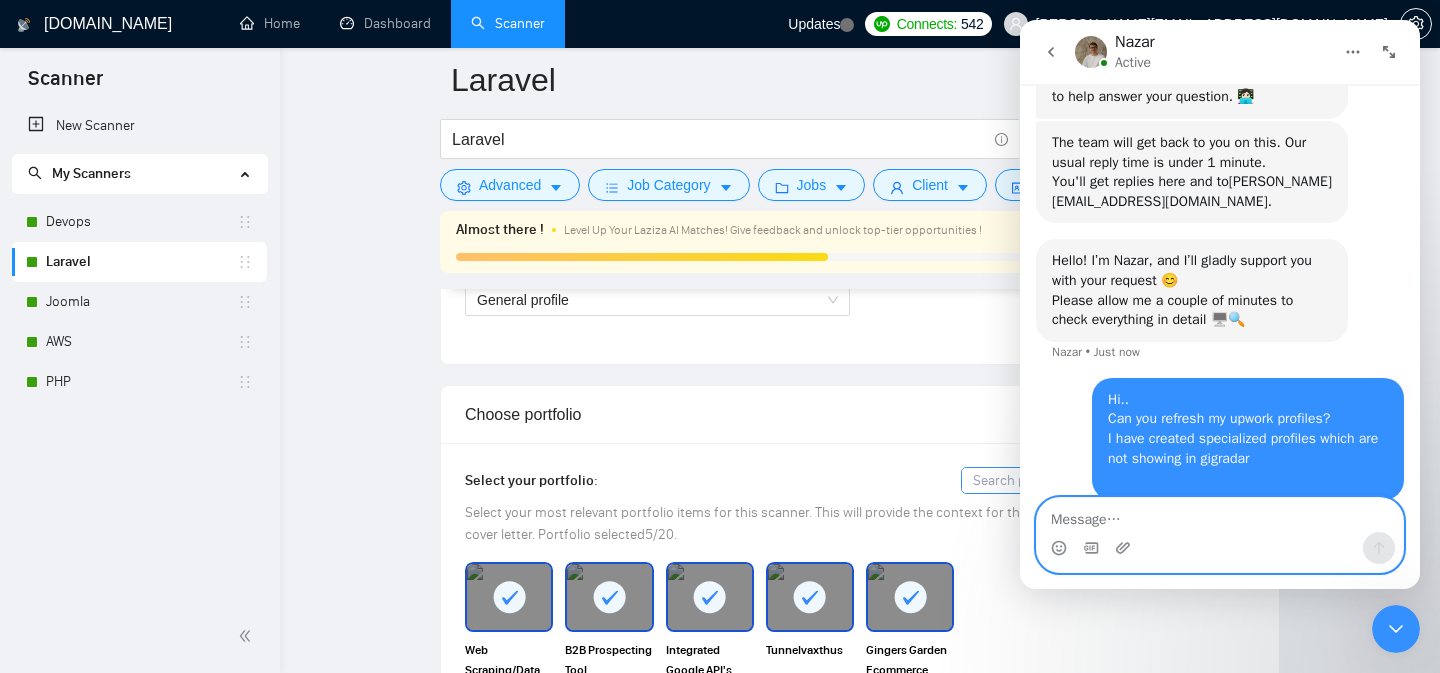 scroll, scrollTop: 1091, scrollLeft: 0, axis: vertical 